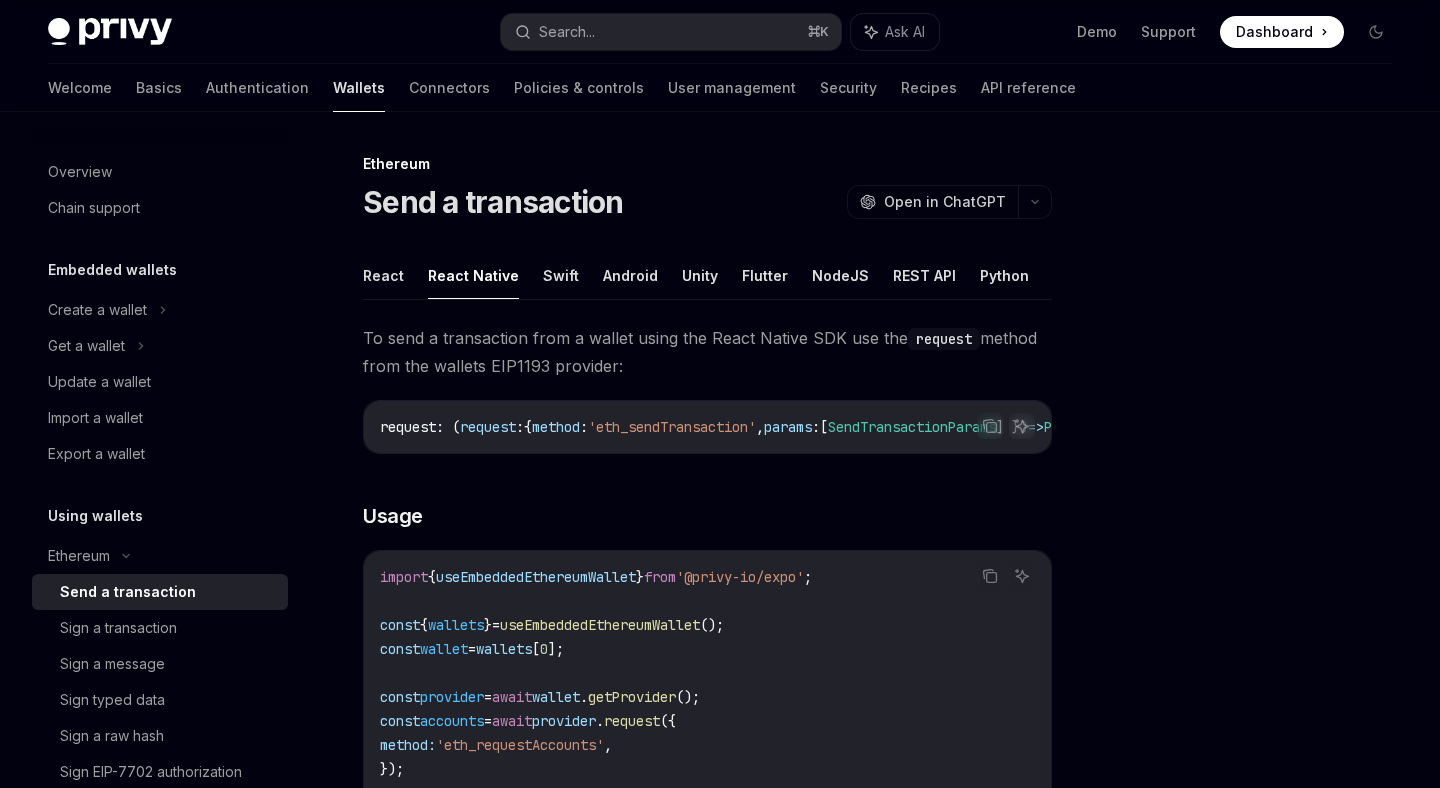 scroll, scrollTop: 309, scrollLeft: 0, axis: vertical 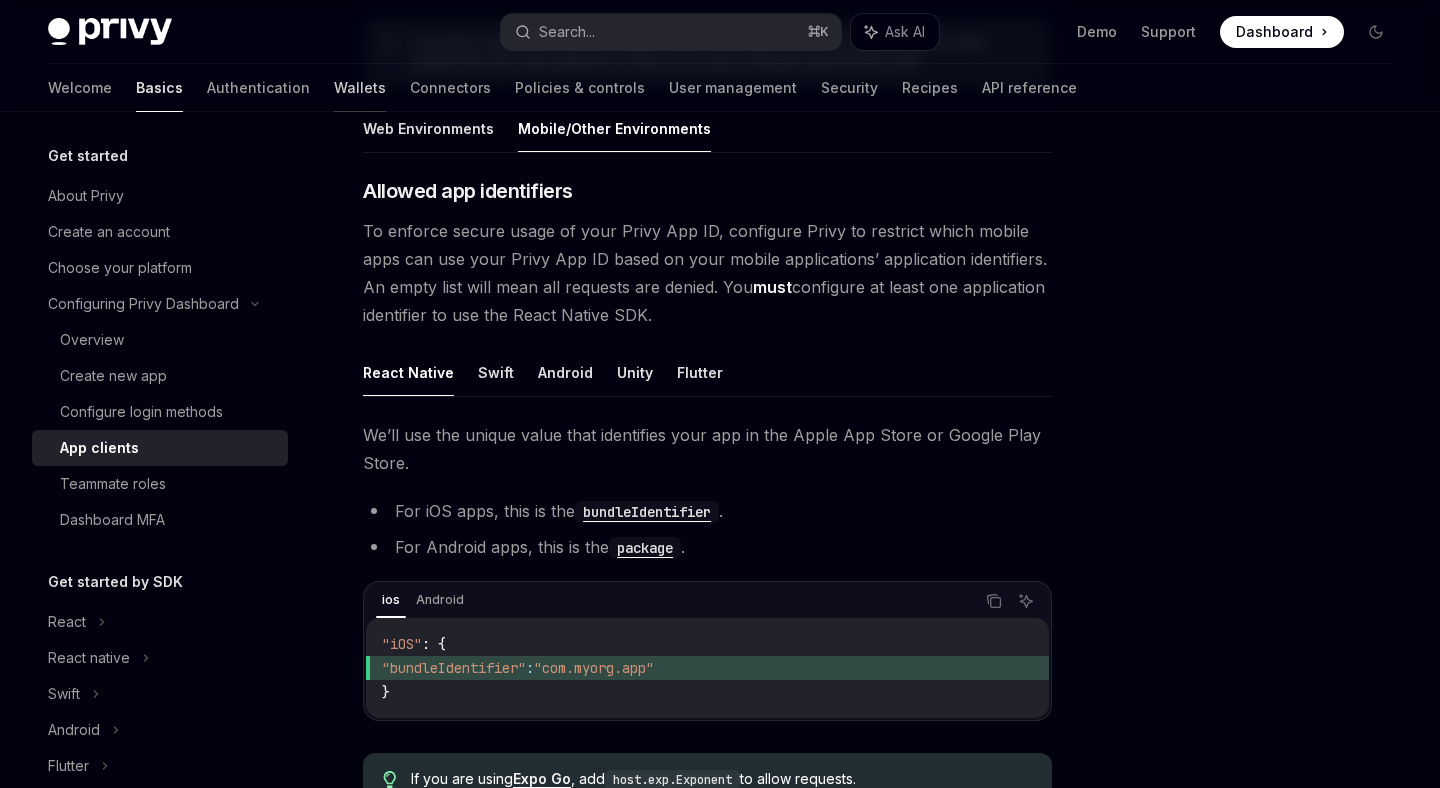 click on "Wallets" at bounding box center (360, 88) 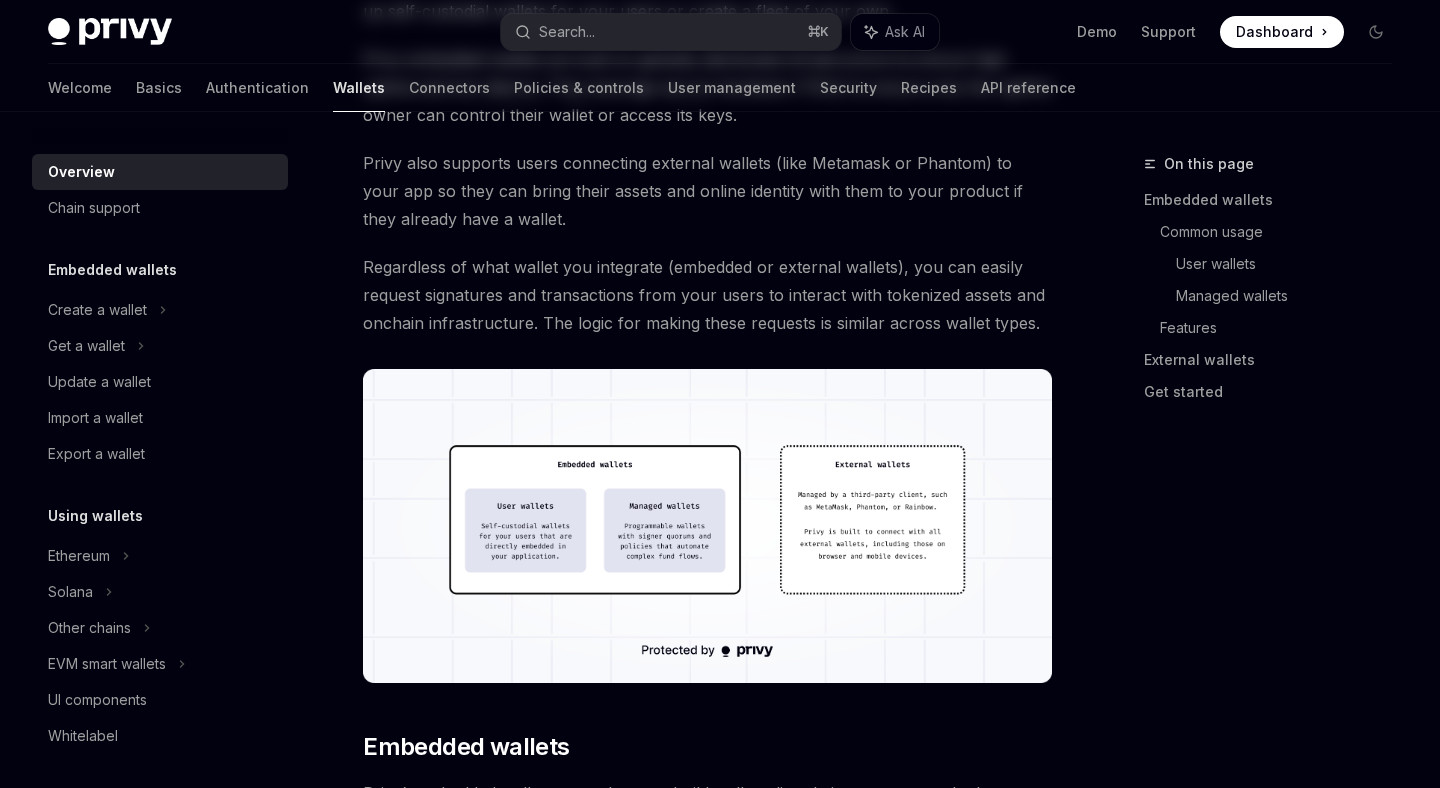 scroll, scrollTop: 0, scrollLeft: 0, axis: both 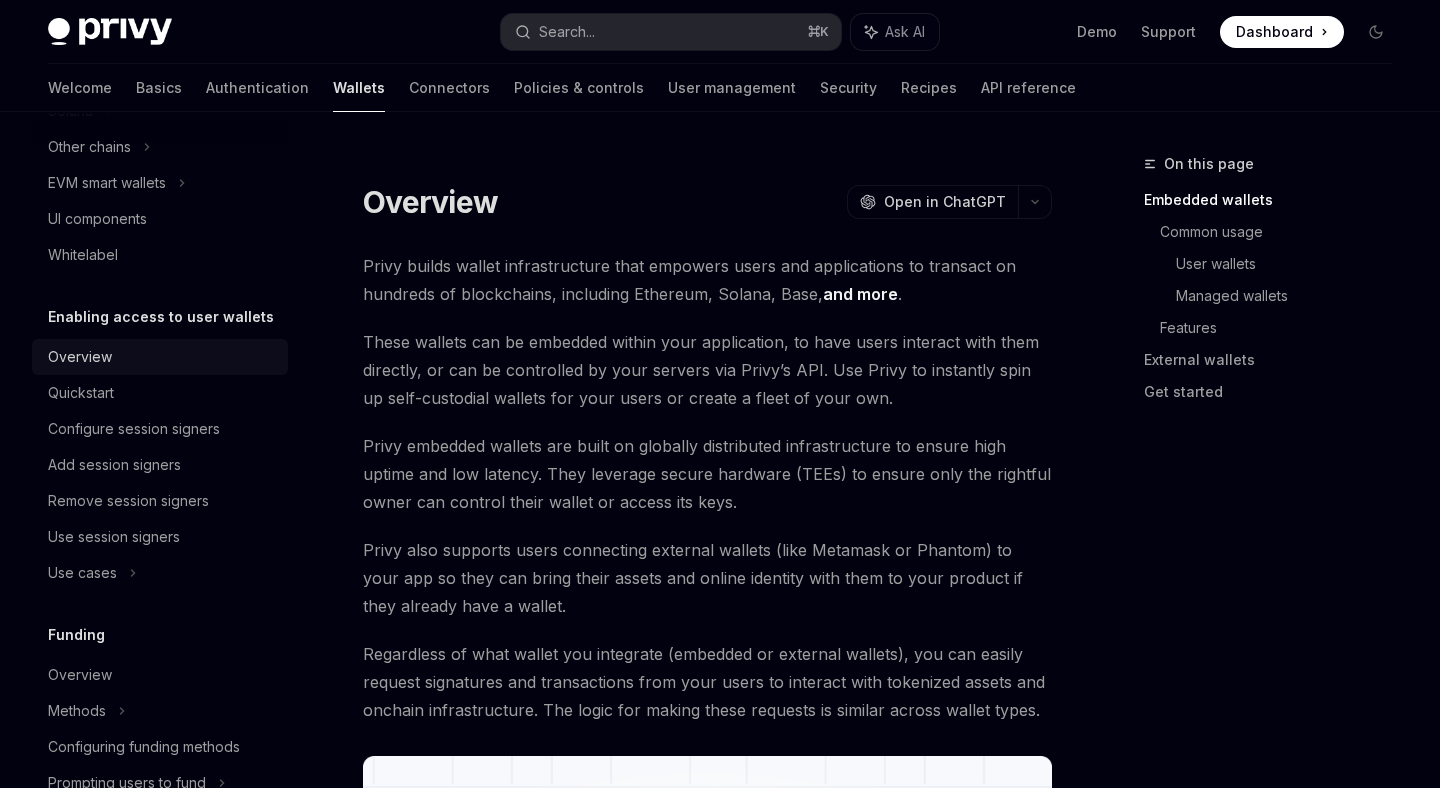 click on "Overview" at bounding box center [80, 357] 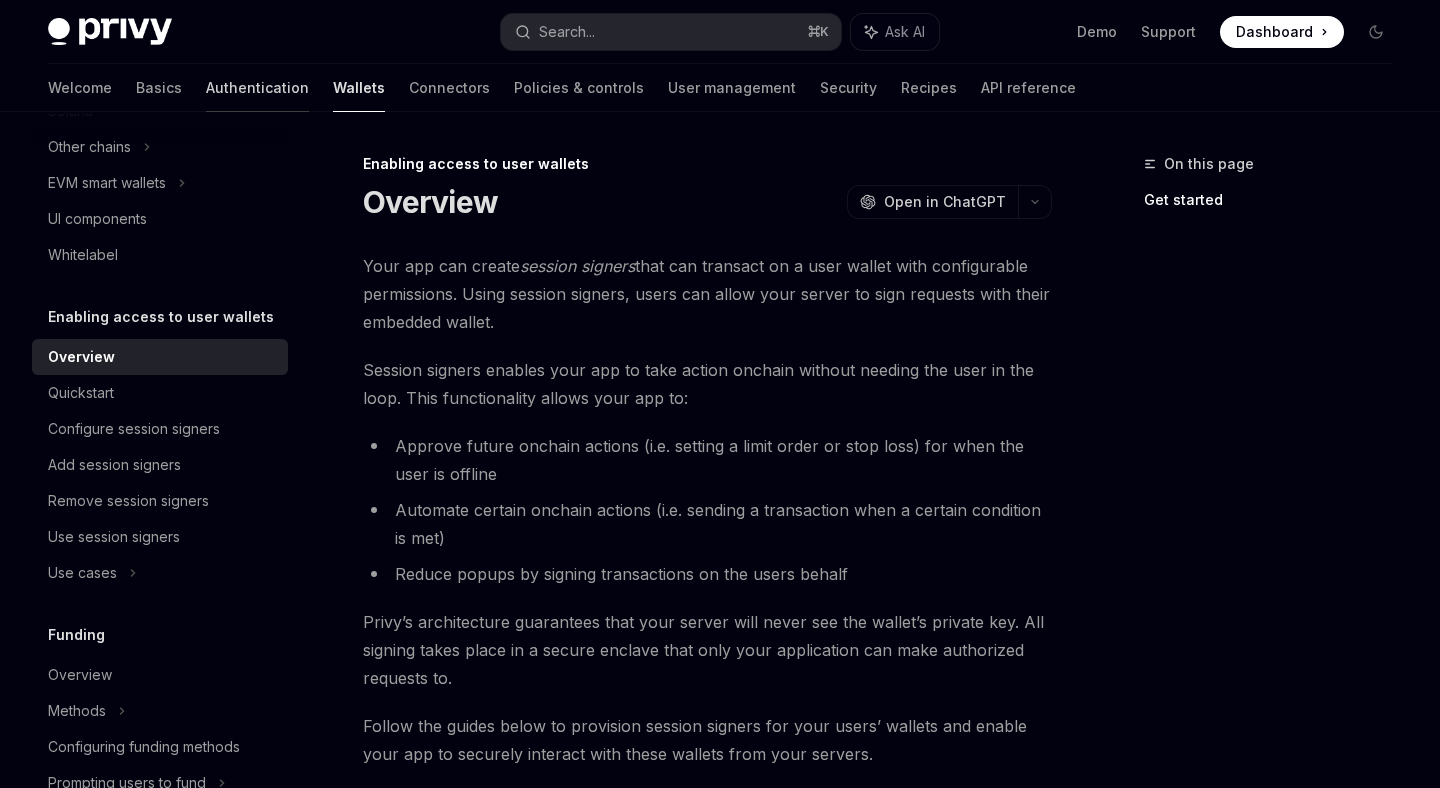 click on "Authentication" at bounding box center [257, 88] 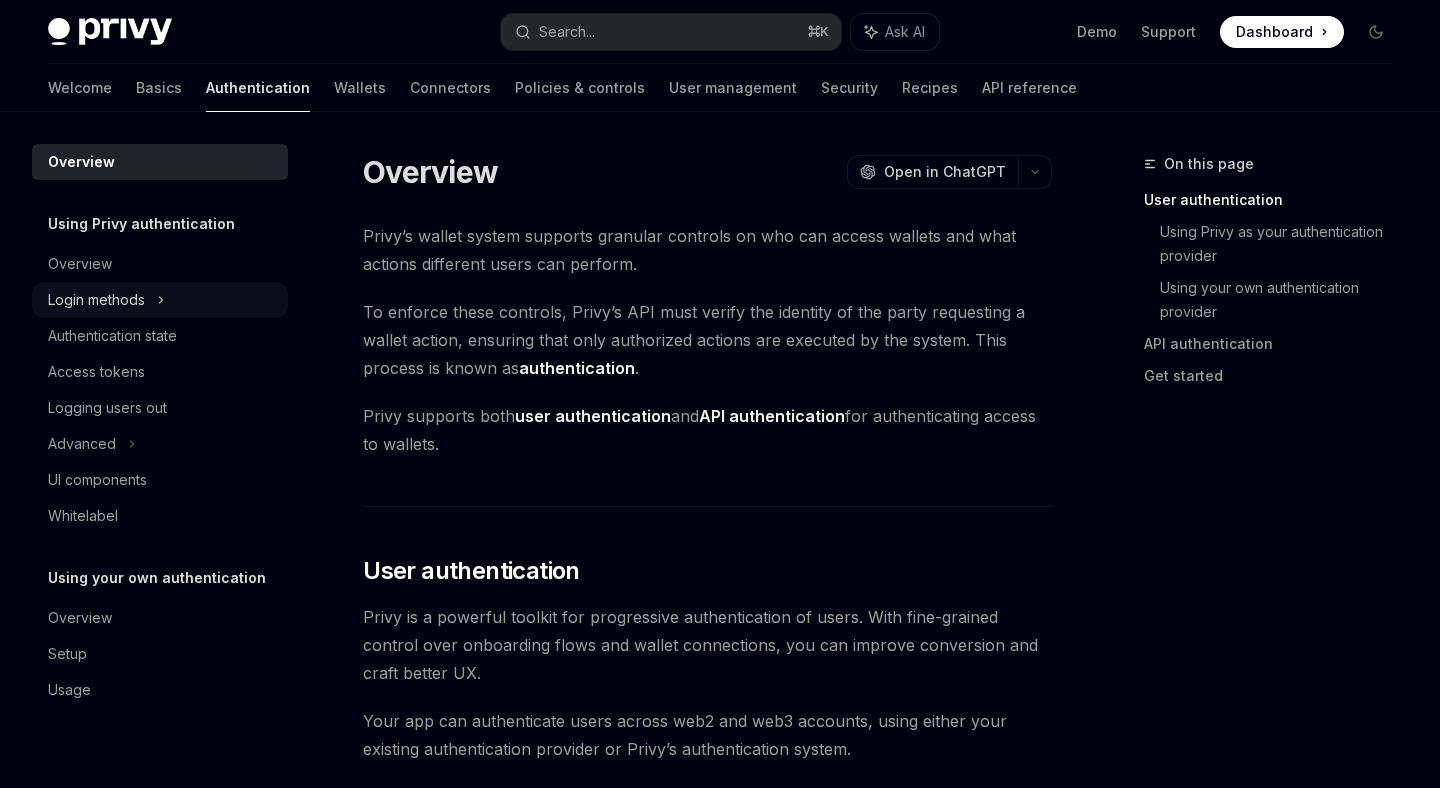 click on "Login methods" at bounding box center (160, 300) 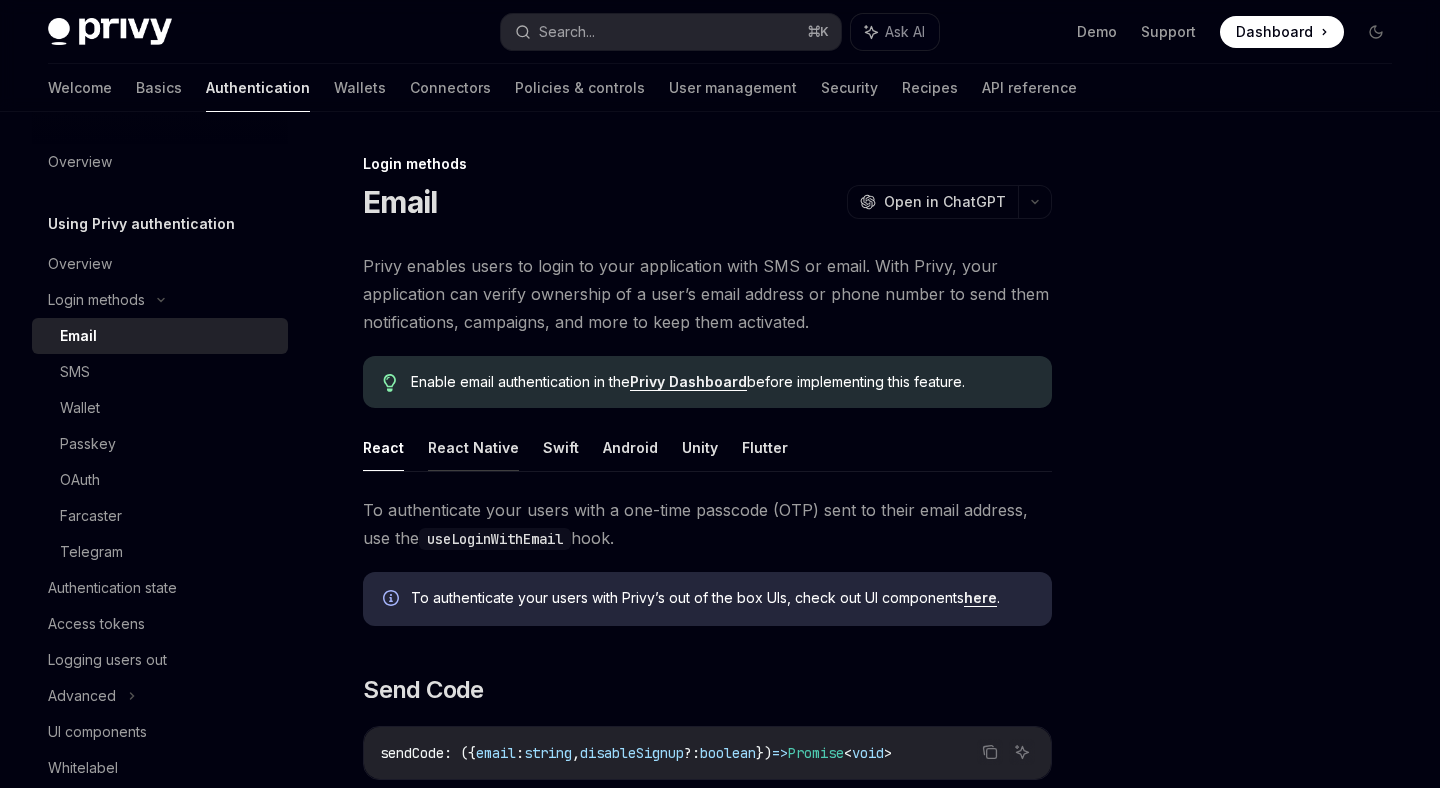 click on "React Native" at bounding box center [473, 447] 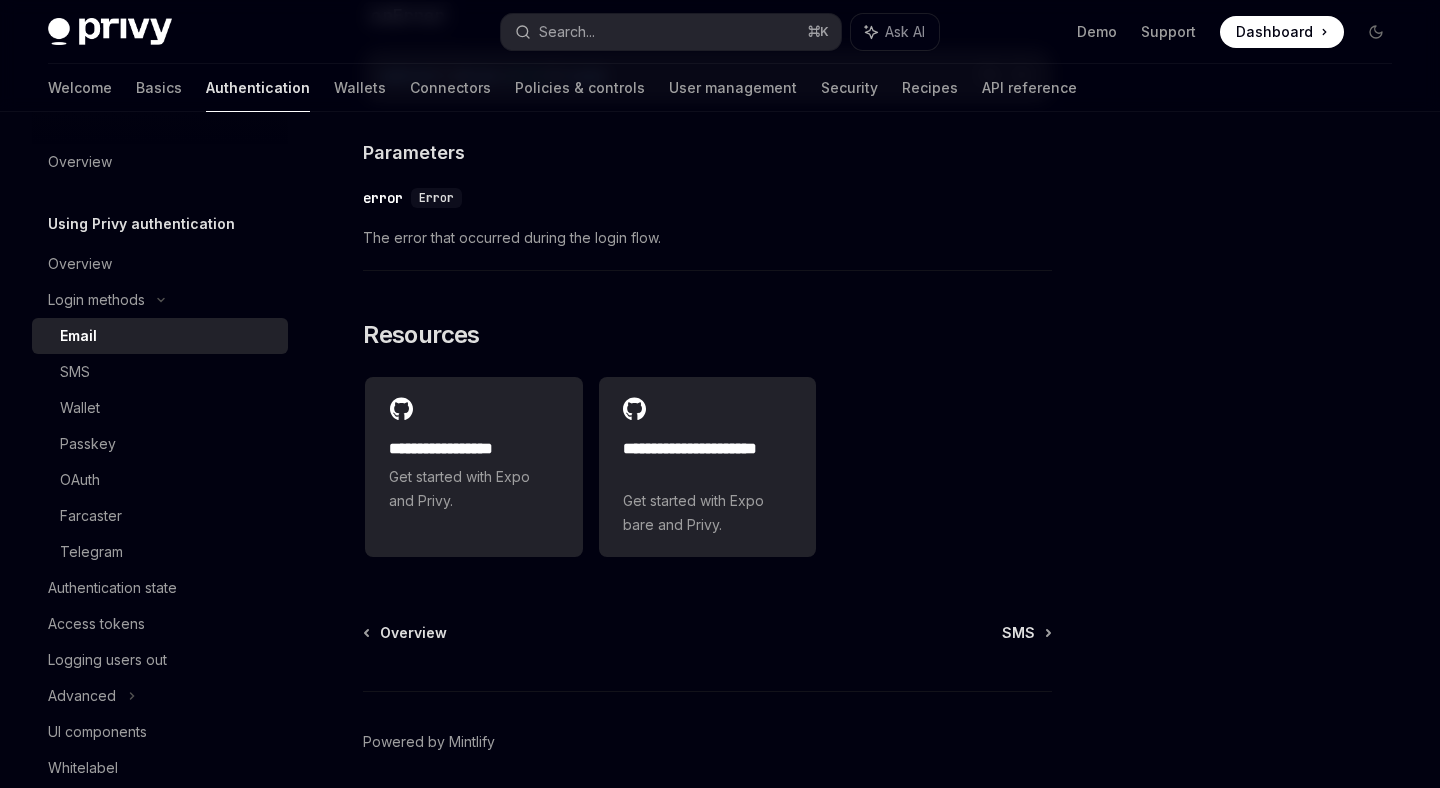 scroll, scrollTop: 4062, scrollLeft: 0, axis: vertical 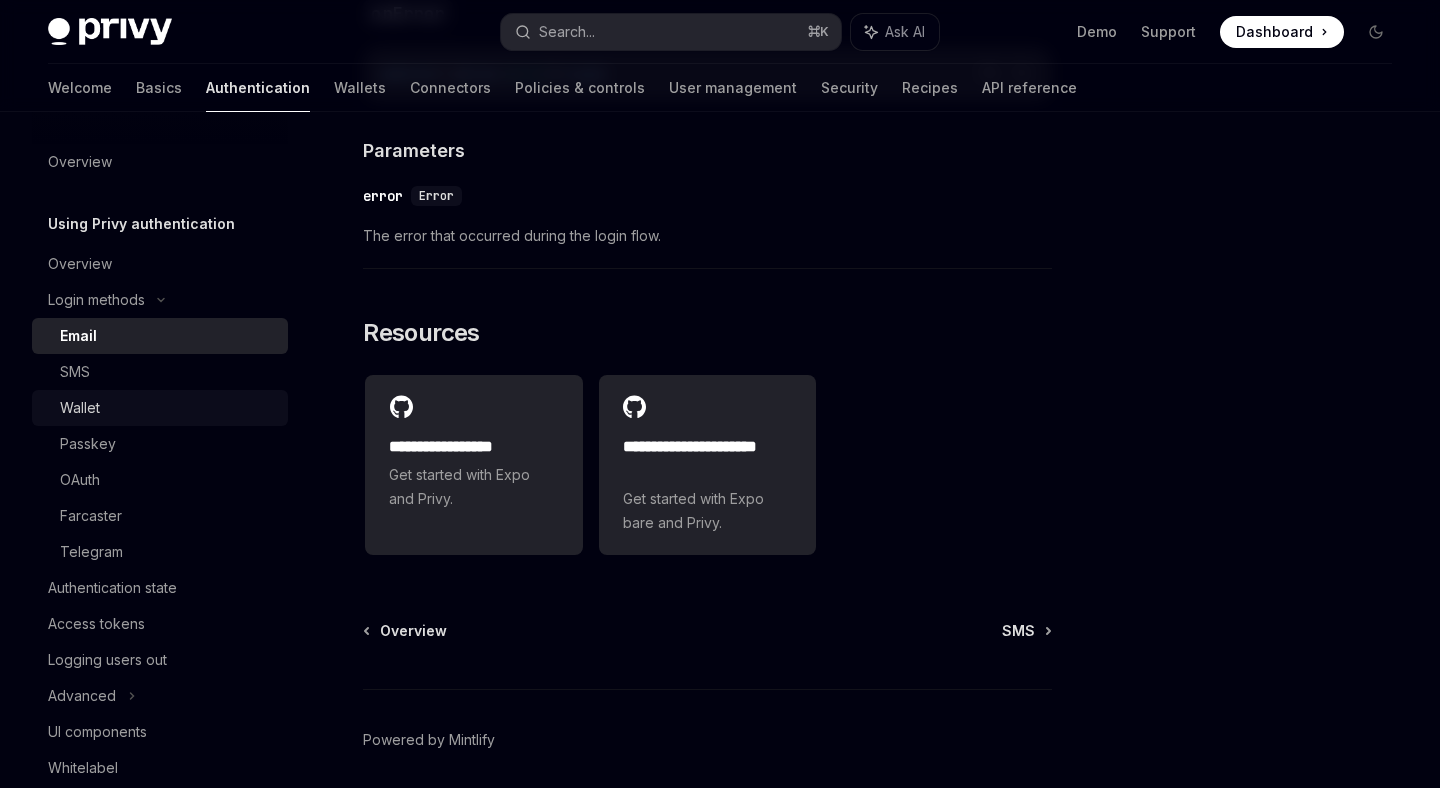 click on "Wallet" at bounding box center (168, 408) 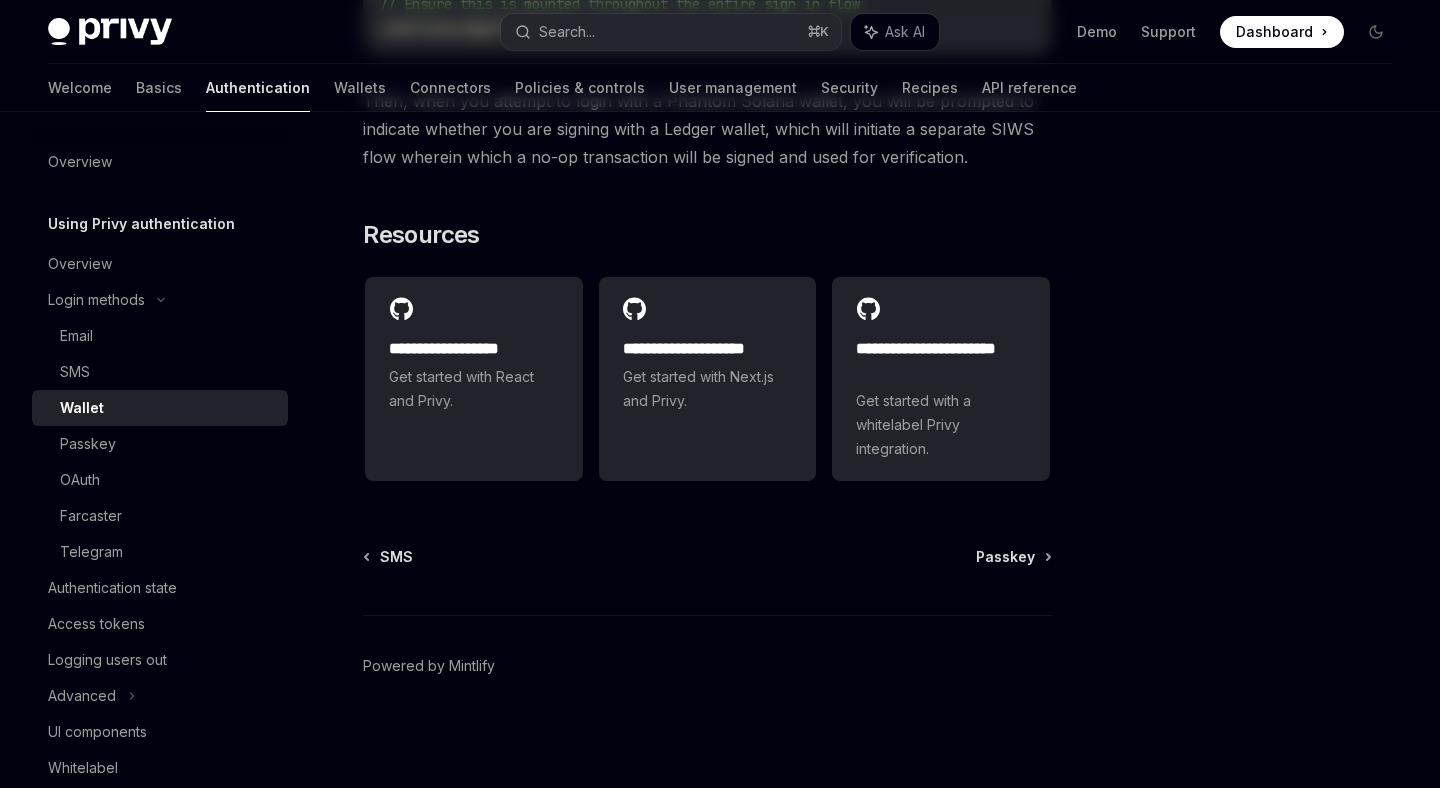 scroll, scrollTop: 0, scrollLeft: 0, axis: both 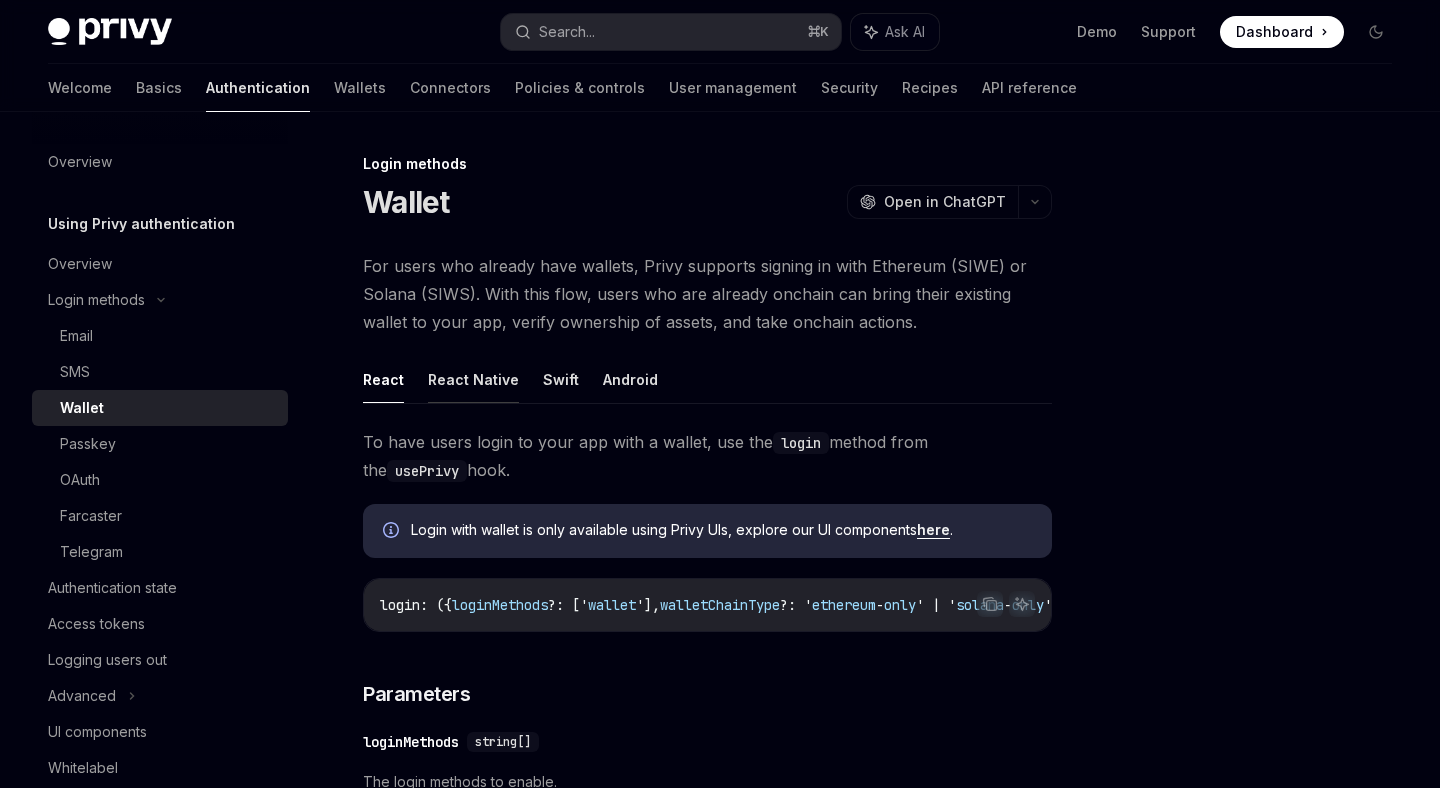 click on "React Native" at bounding box center (473, 379) 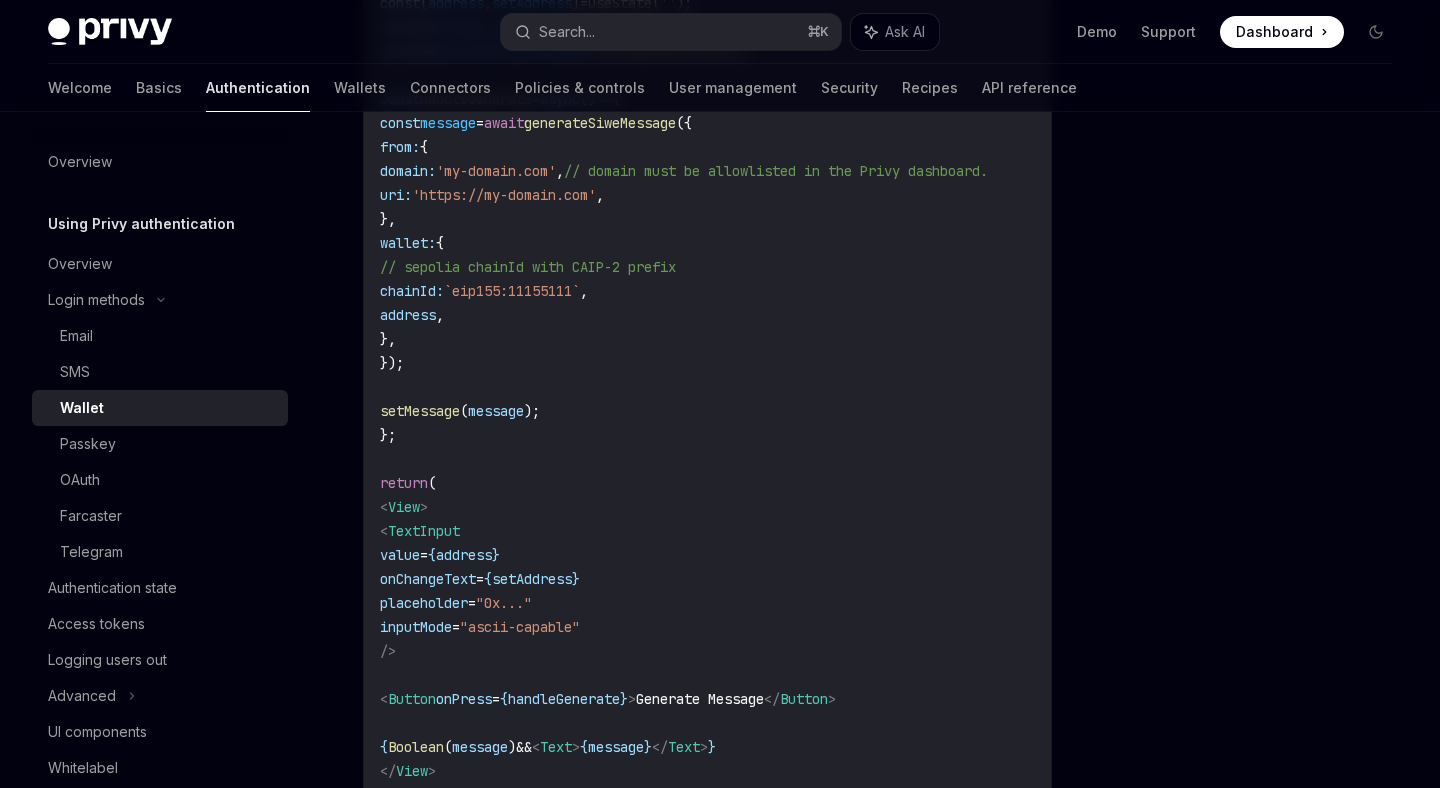 scroll, scrollTop: 2038, scrollLeft: 0, axis: vertical 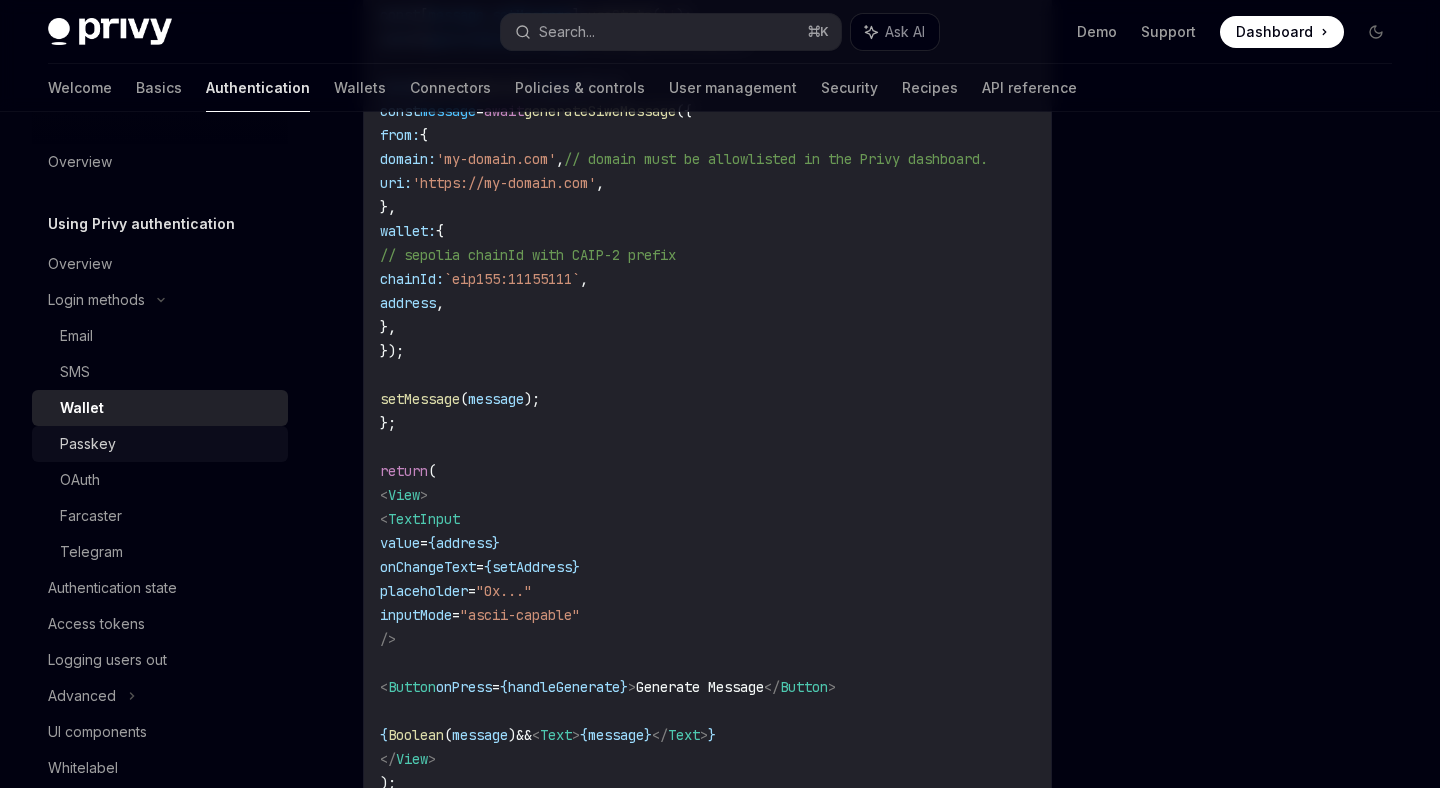 click on "Passkey" at bounding box center (168, 444) 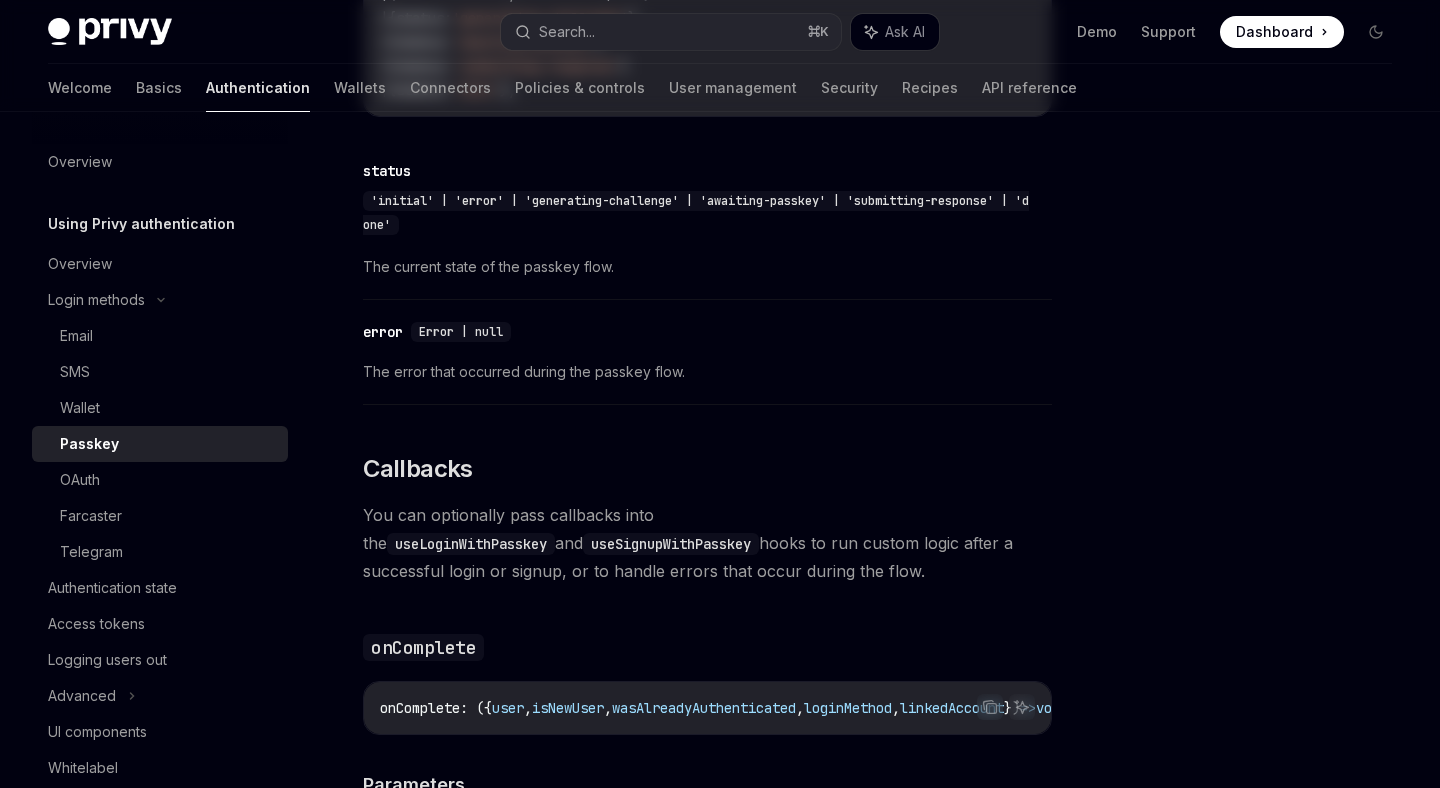 scroll, scrollTop: 0, scrollLeft: 0, axis: both 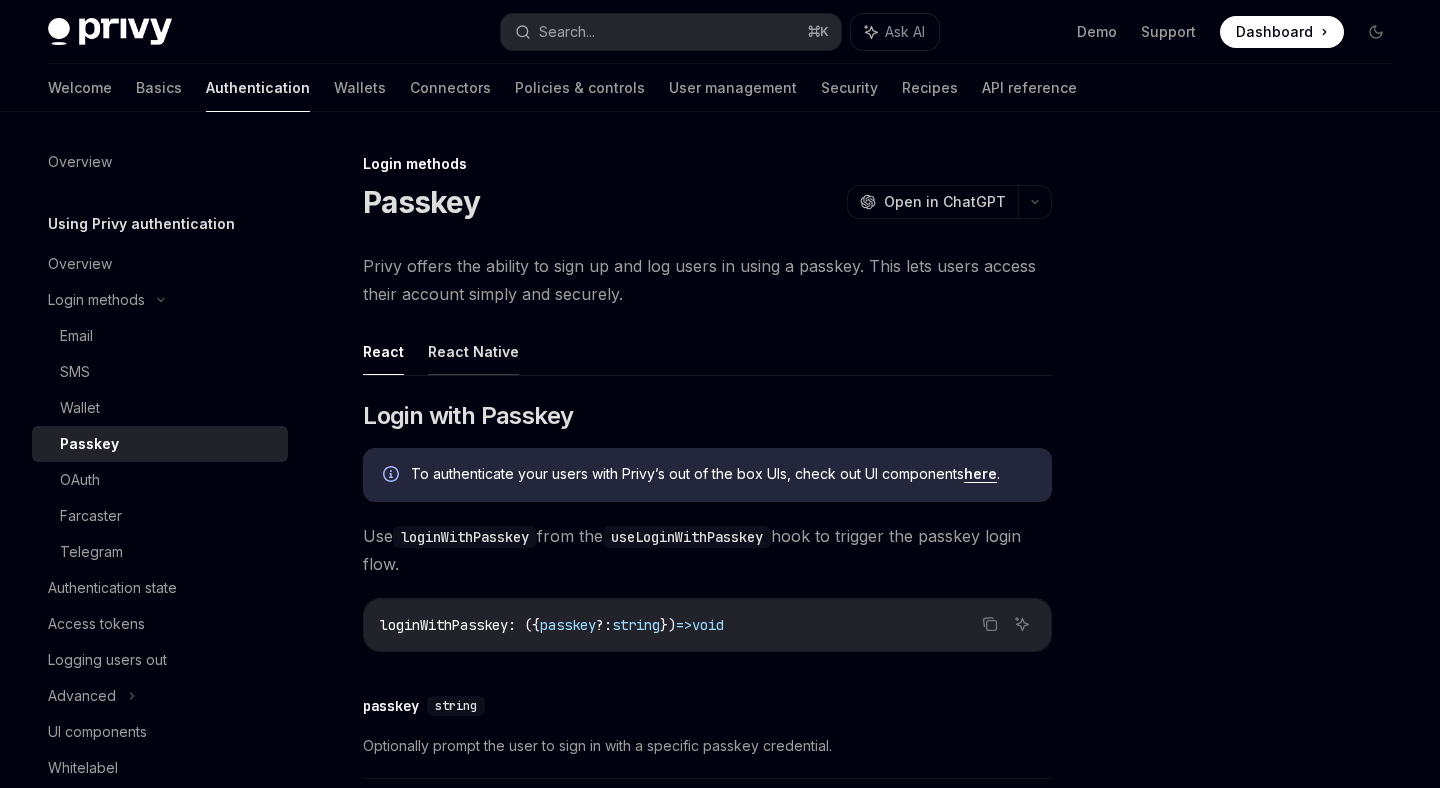 click on "React Native" at bounding box center (473, 351) 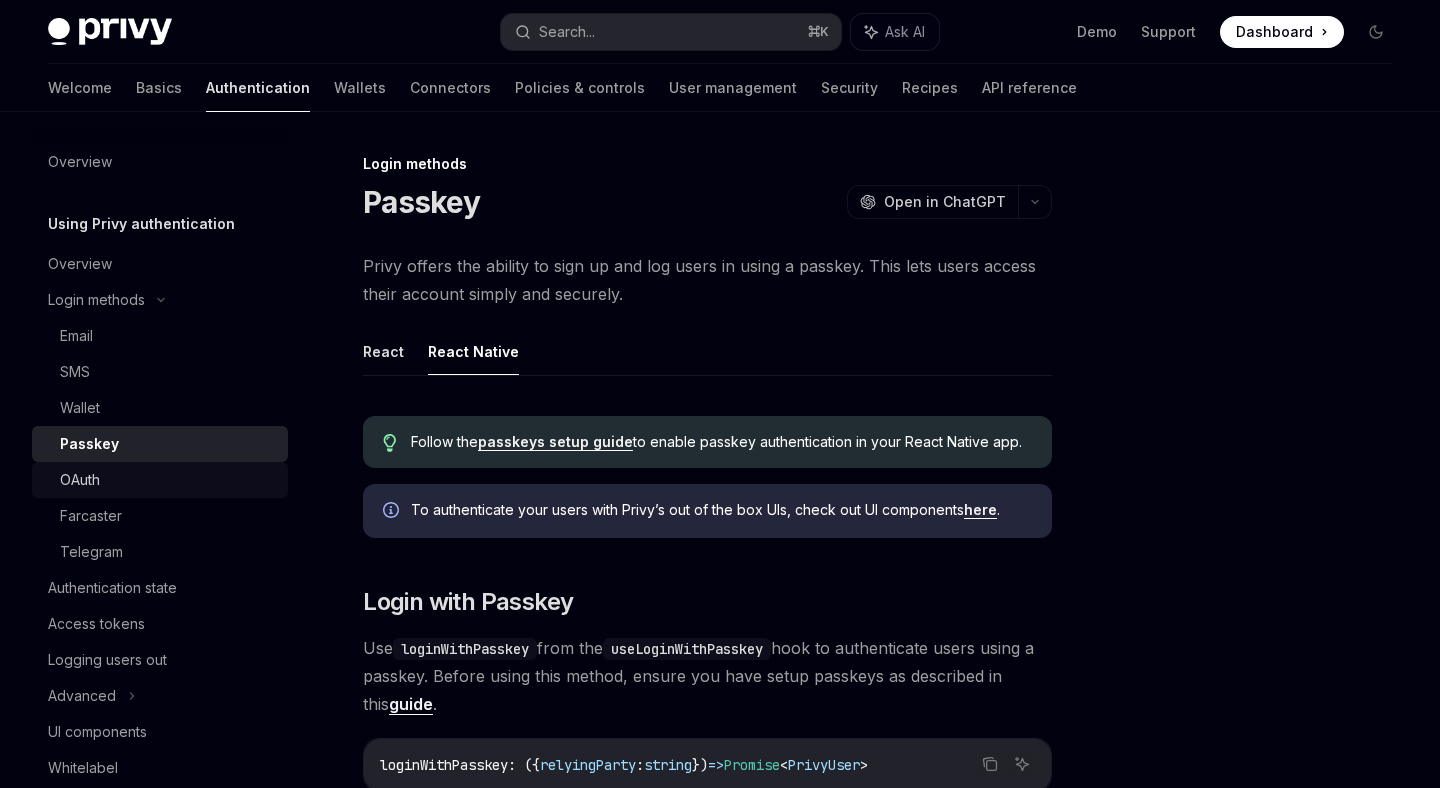 click on "OAuth" at bounding box center [168, 480] 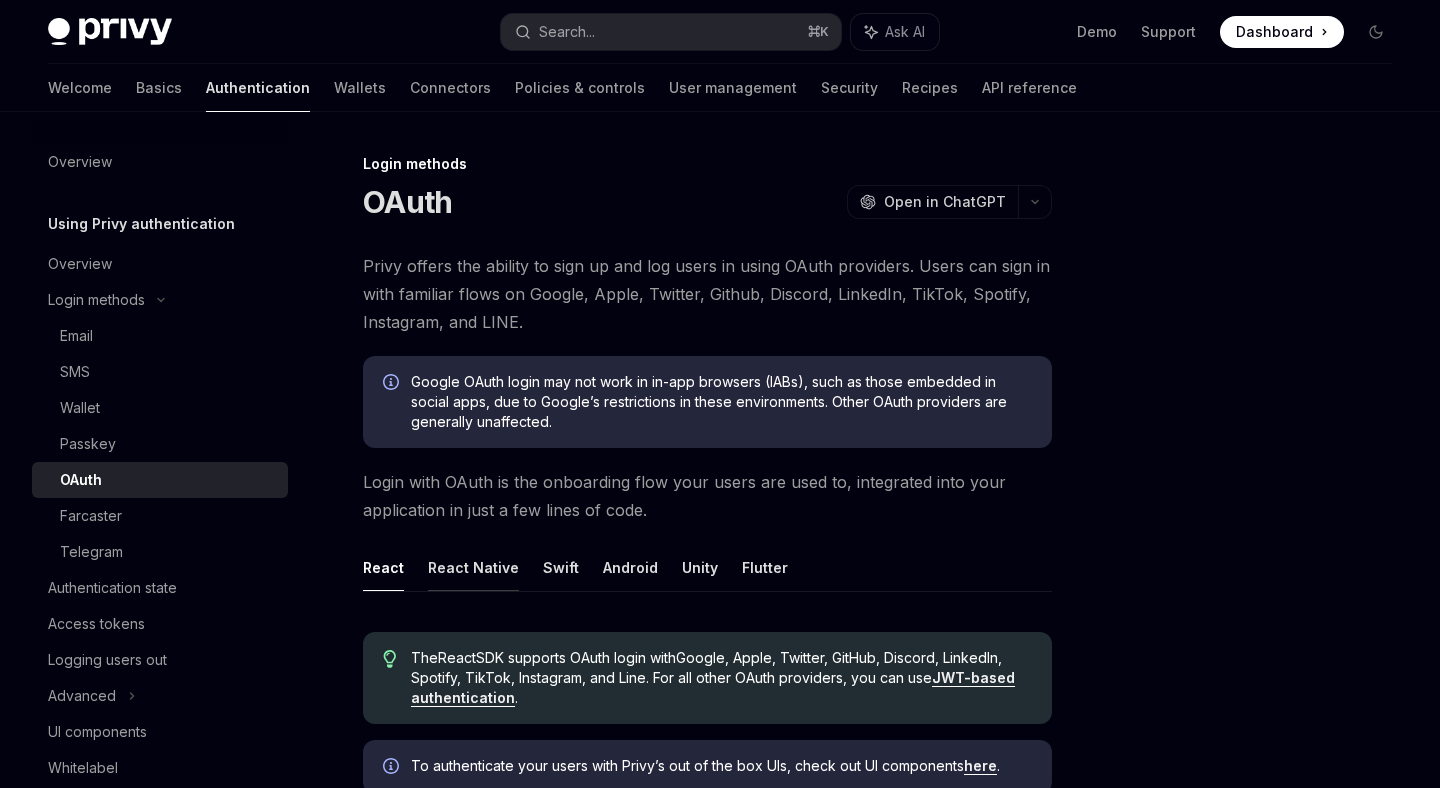 click on "React Native" at bounding box center [473, 567] 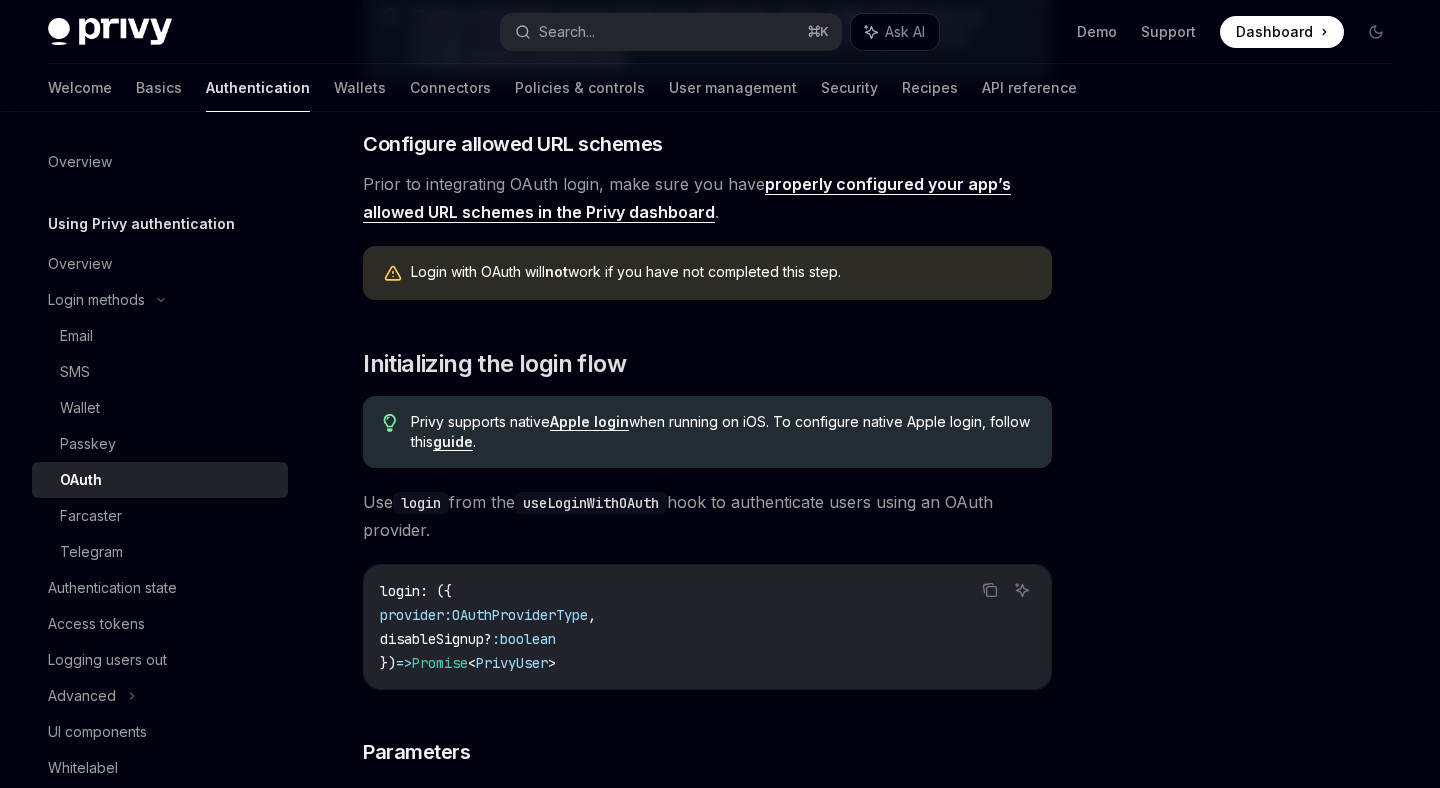 scroll, scrollTop: 716, scrollLeft: 0, axis: vertical 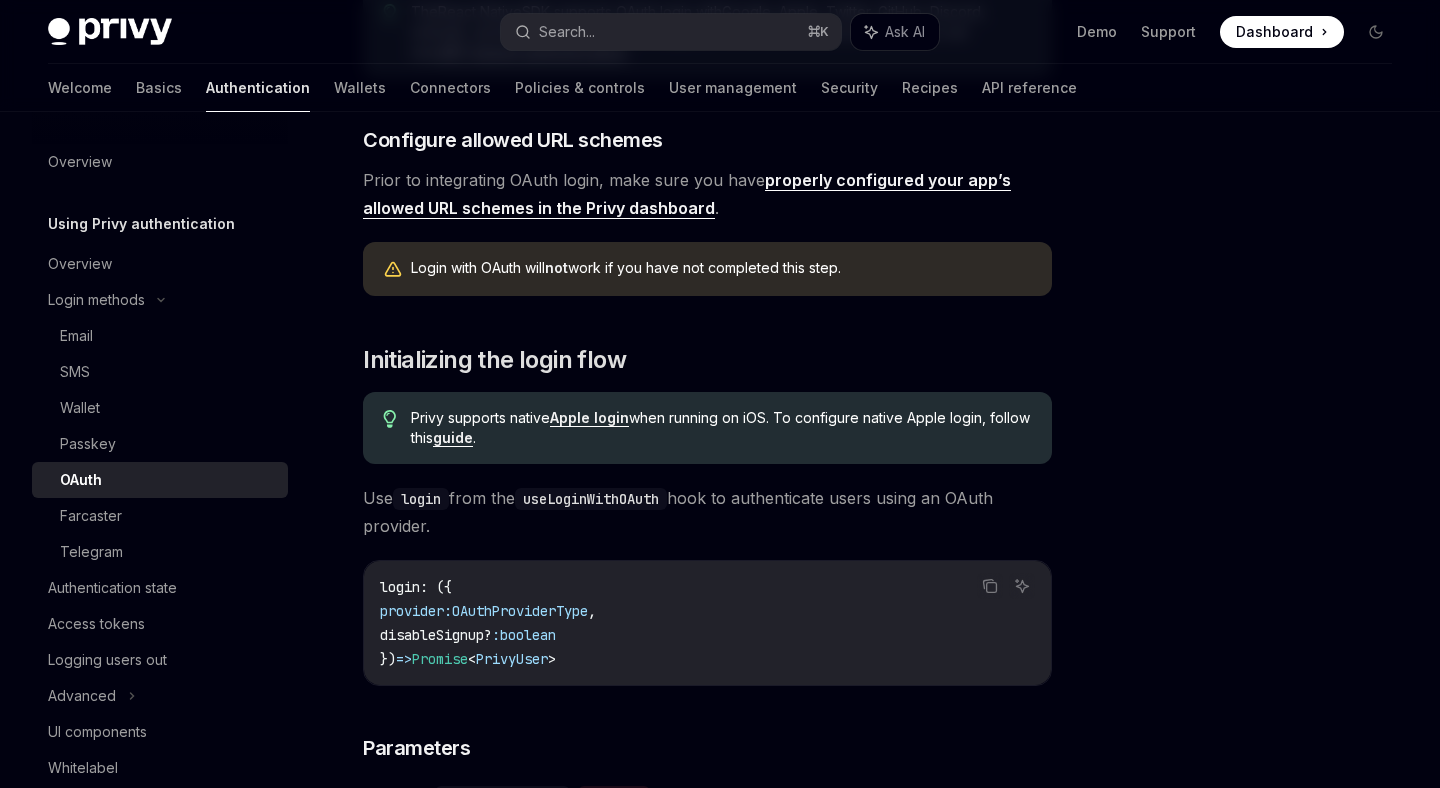 click on "guide" at bounding box center (453, 438) 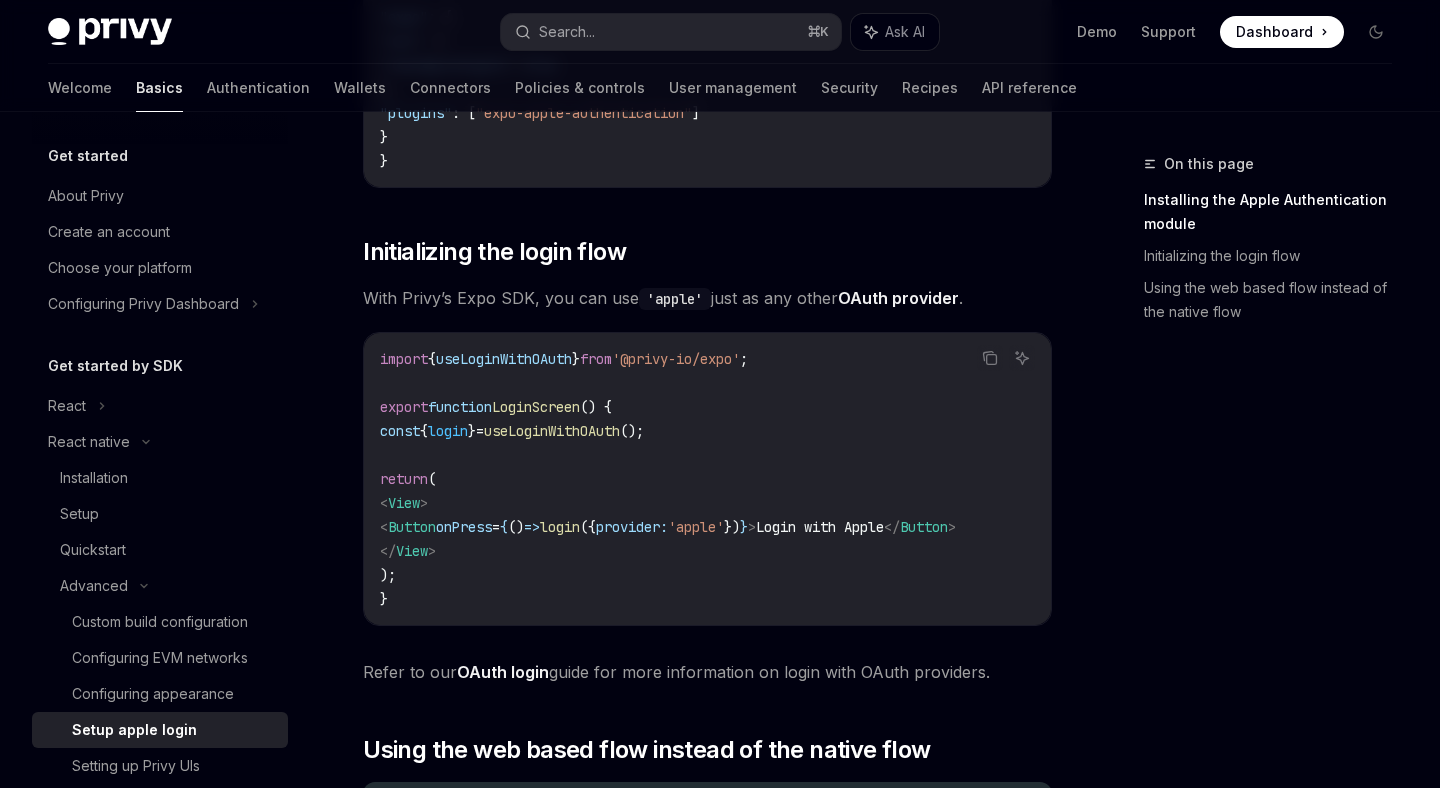 scroll, scrollTop: 879, scrollLeft: 0, axis: vertical 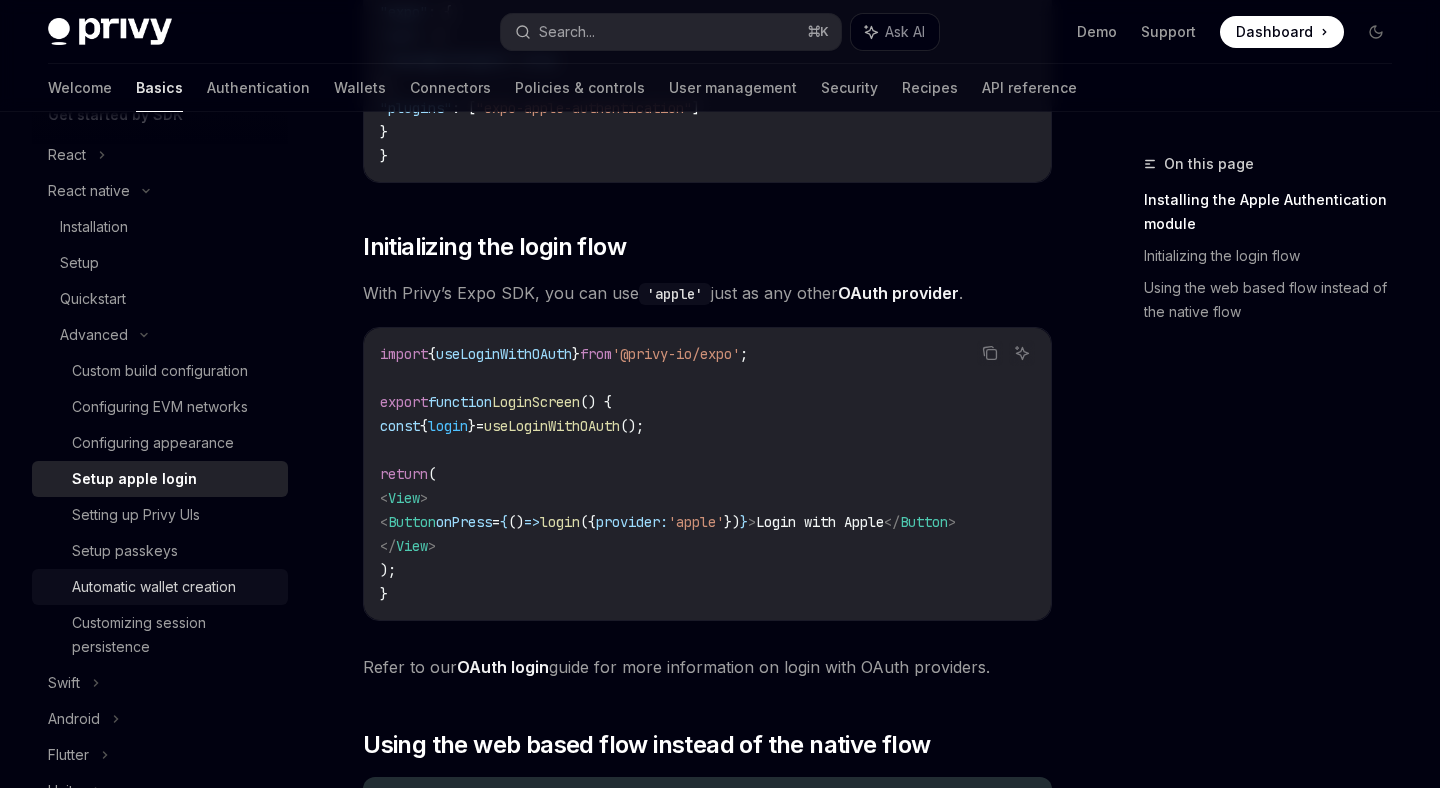 click on "Automatic wallet creation" at bounding box center (154, 587) 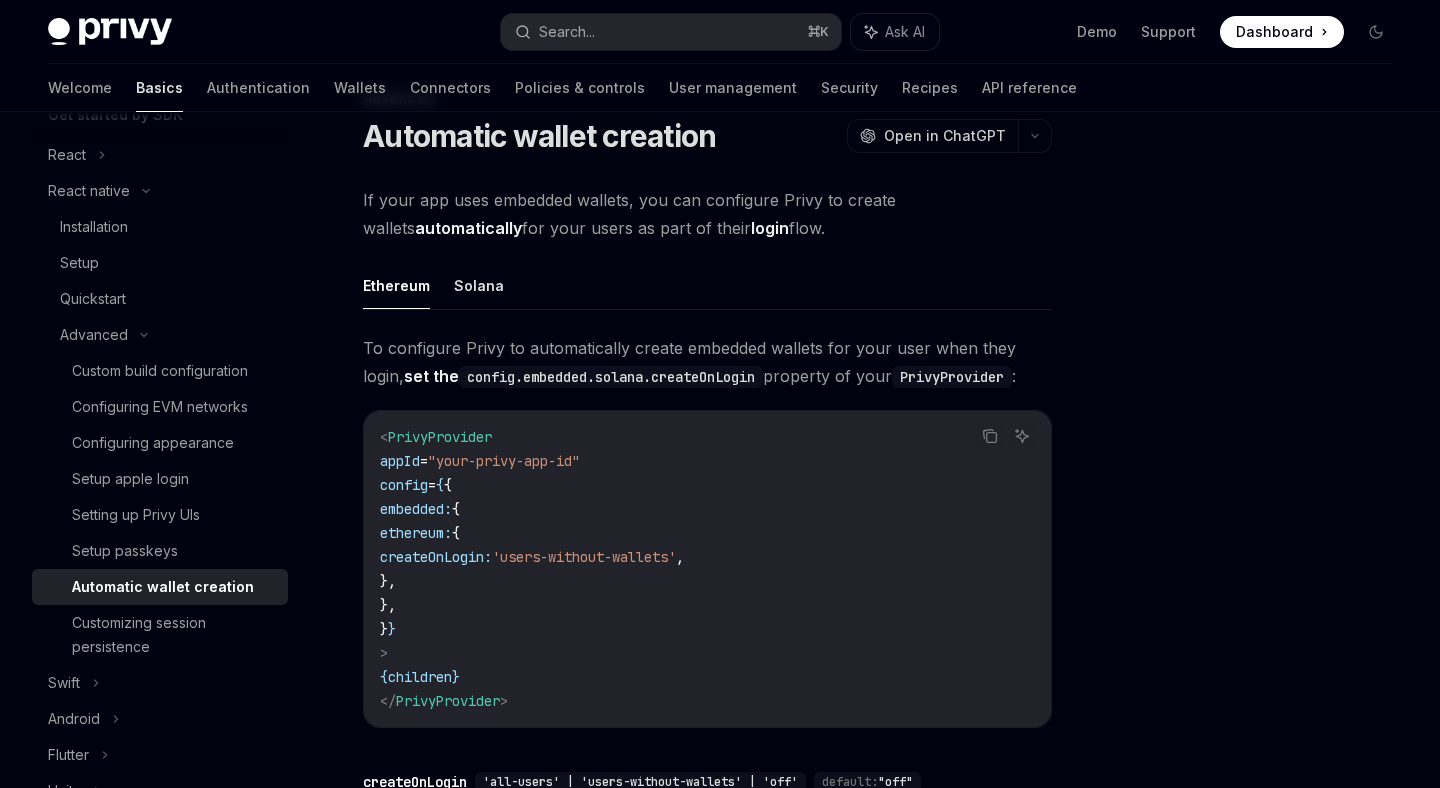 scroll, scrollTop: 67, scrollLeft: 0, axis: vertical 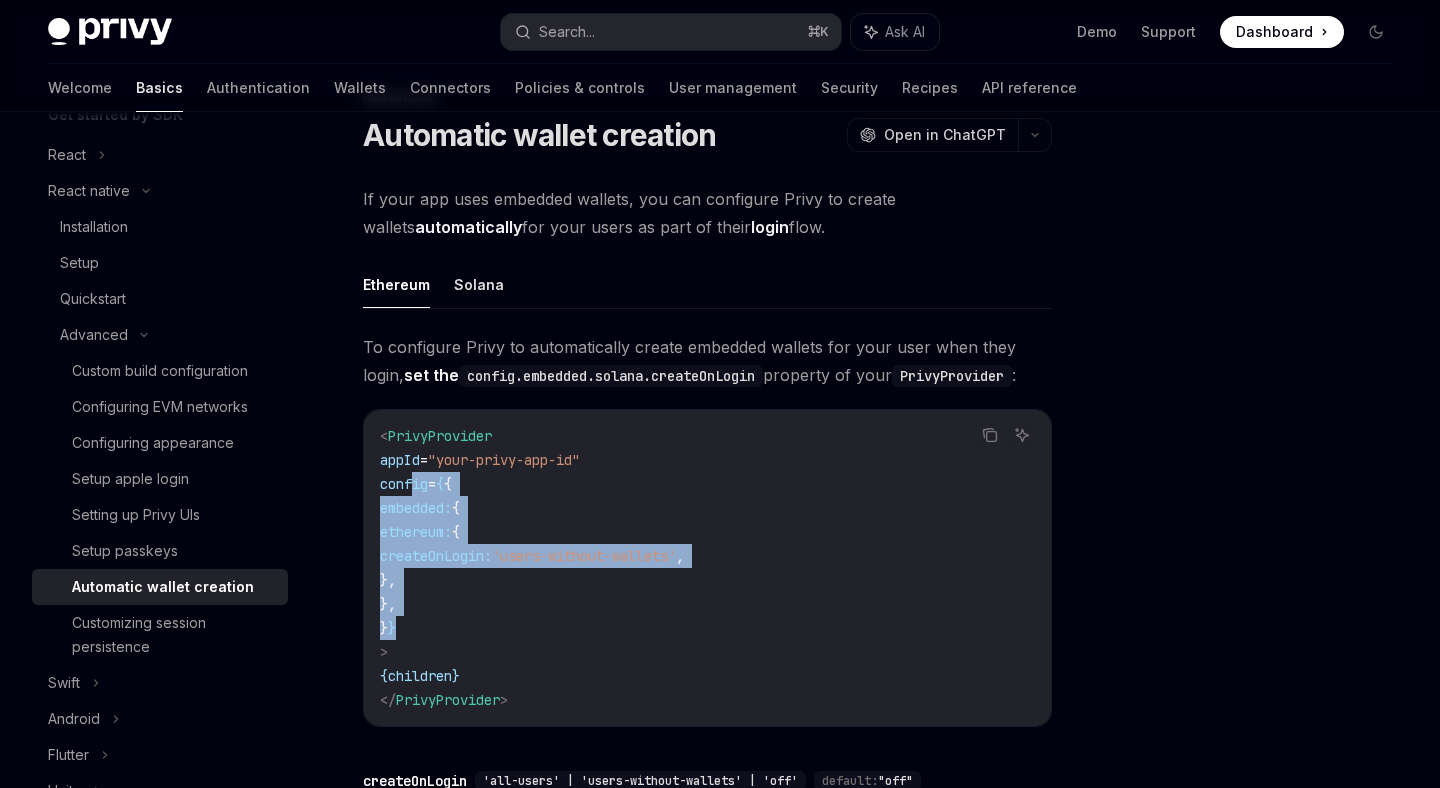 drag, startPoint x: 414, startPoint y: 481, endPoint x: 598, endPoint y: 619, distance: 230 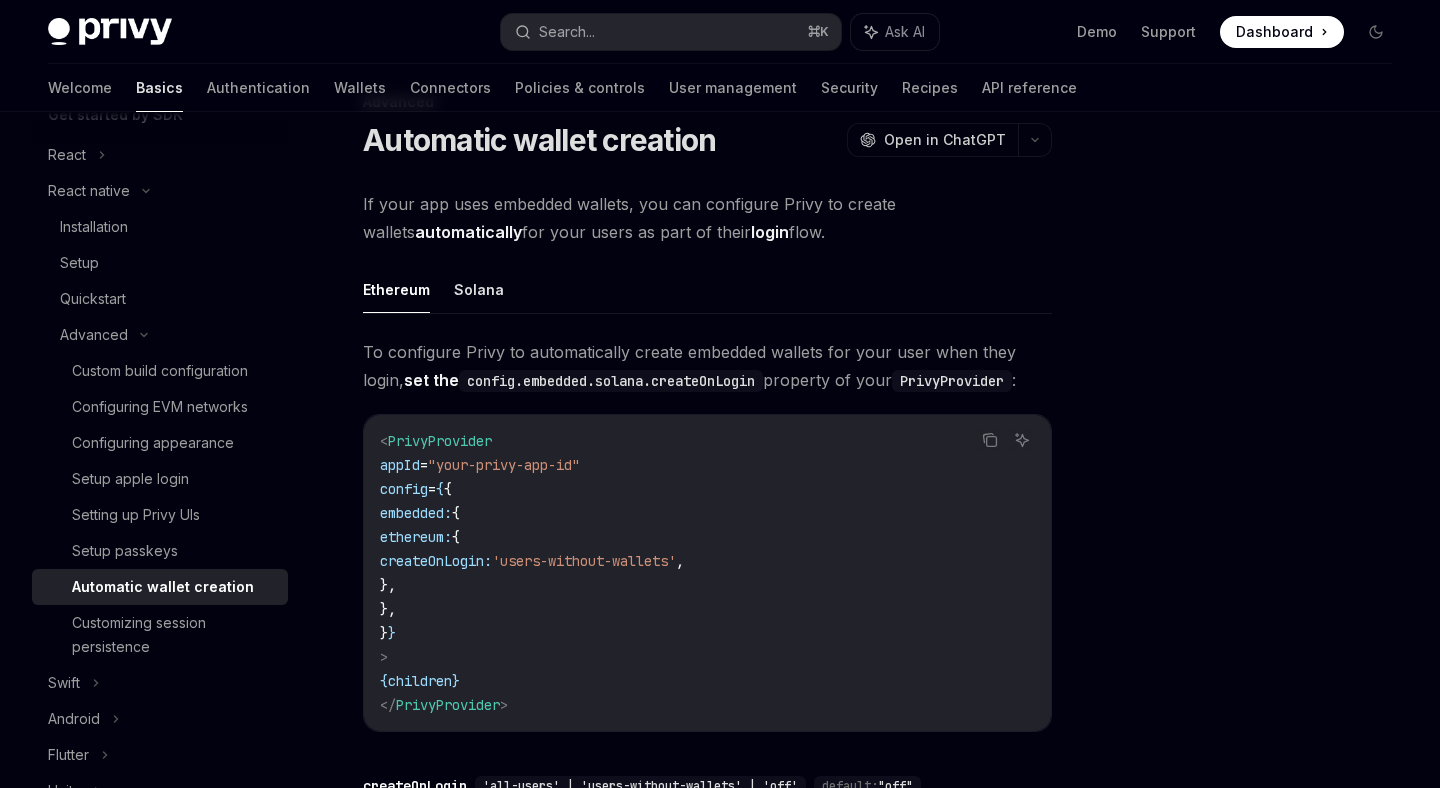 scroll, scrollTop: 48, scrollLeft: 0, axis: vertical 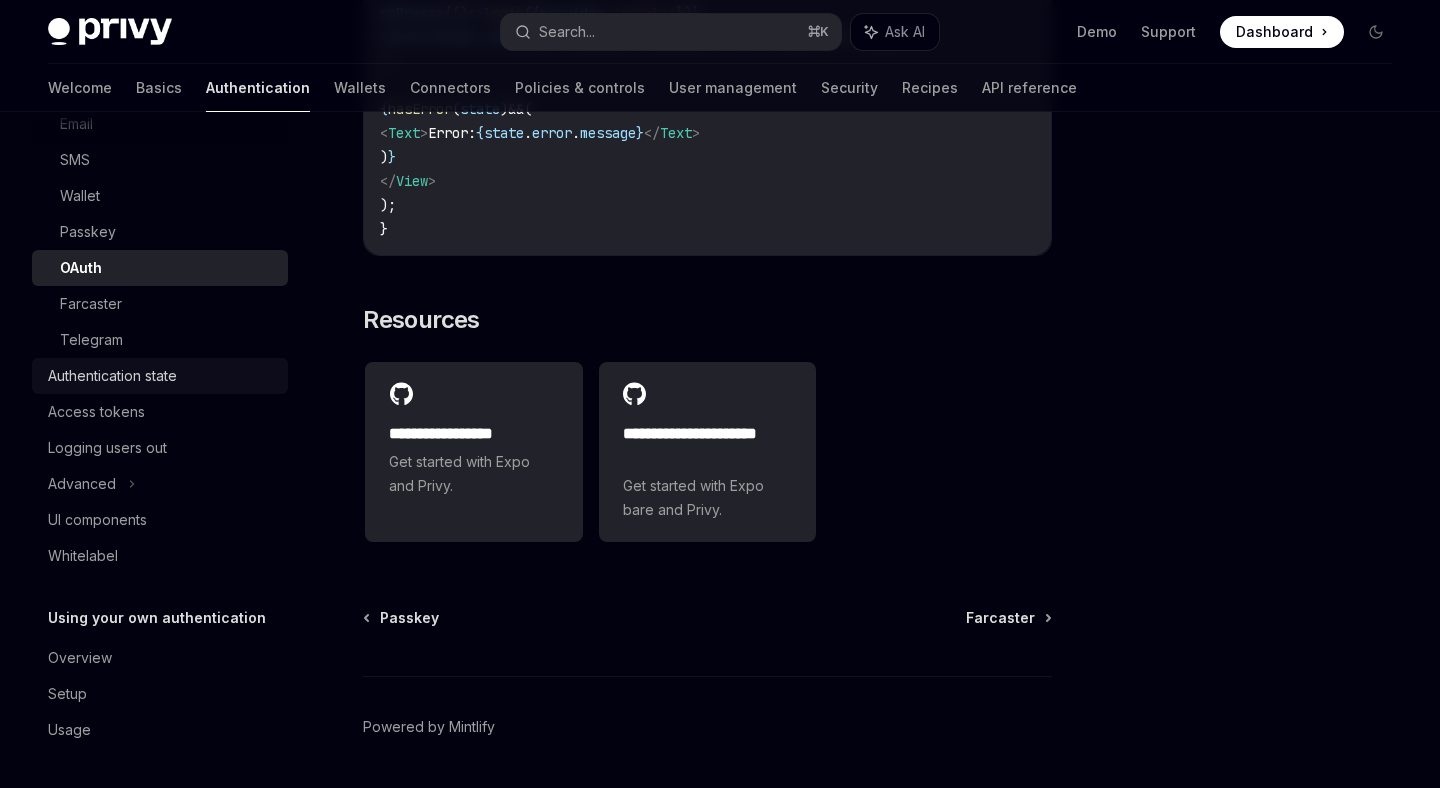 click on "Authentication state" at bounding box center (112, 376) 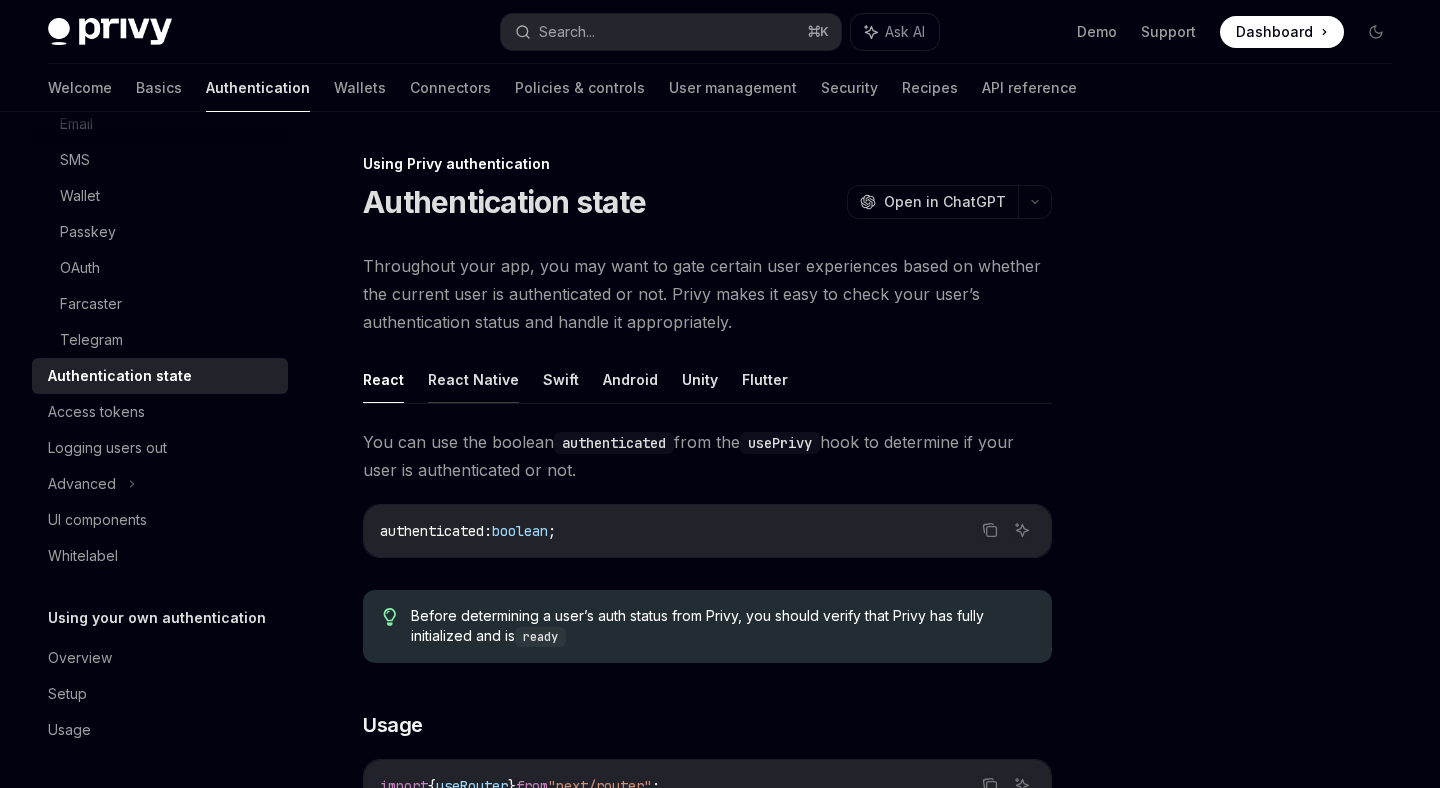 click on "React Native" at bounding box center [473, 379] 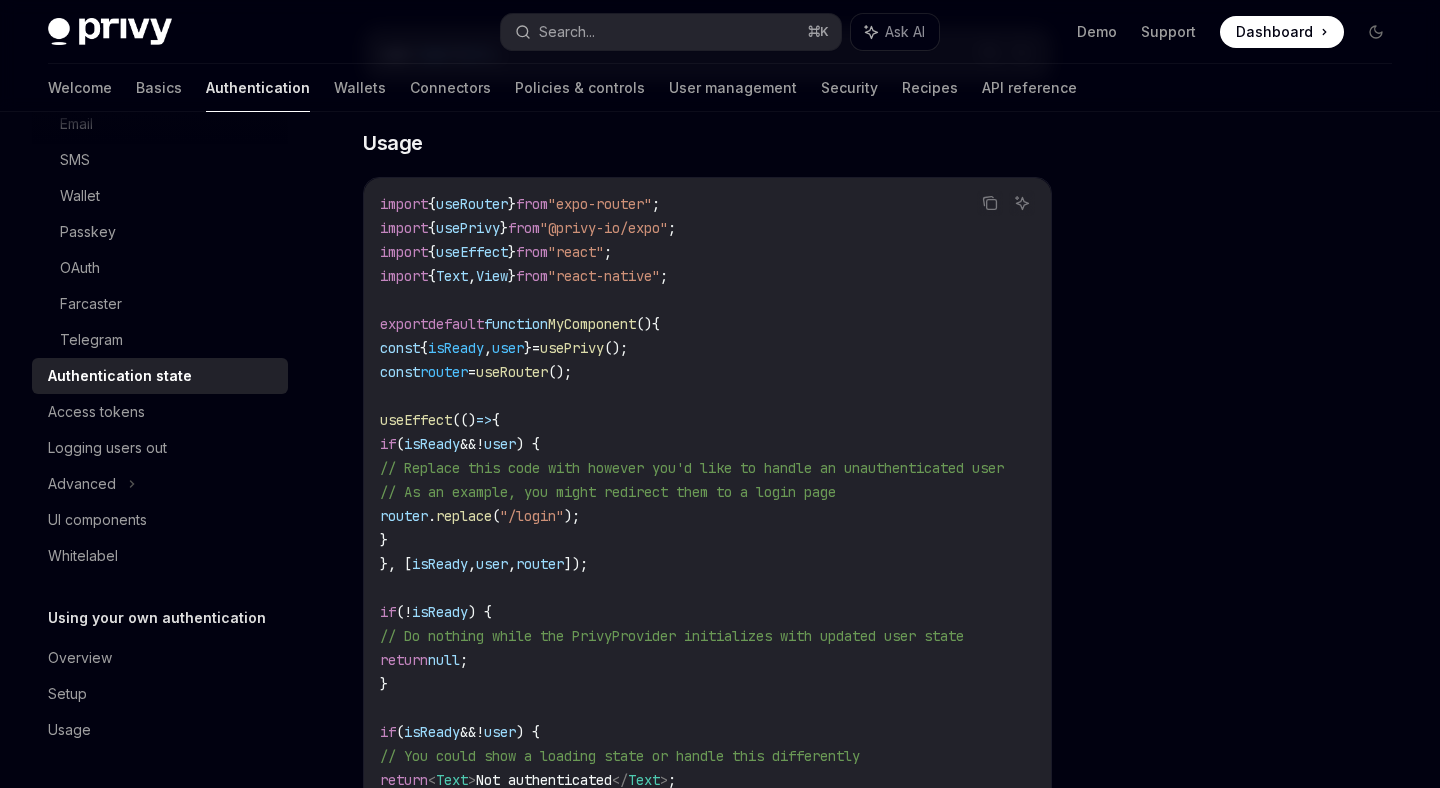 scroll, scrollTop: 480, scrollLeft: 0, axis: vertical 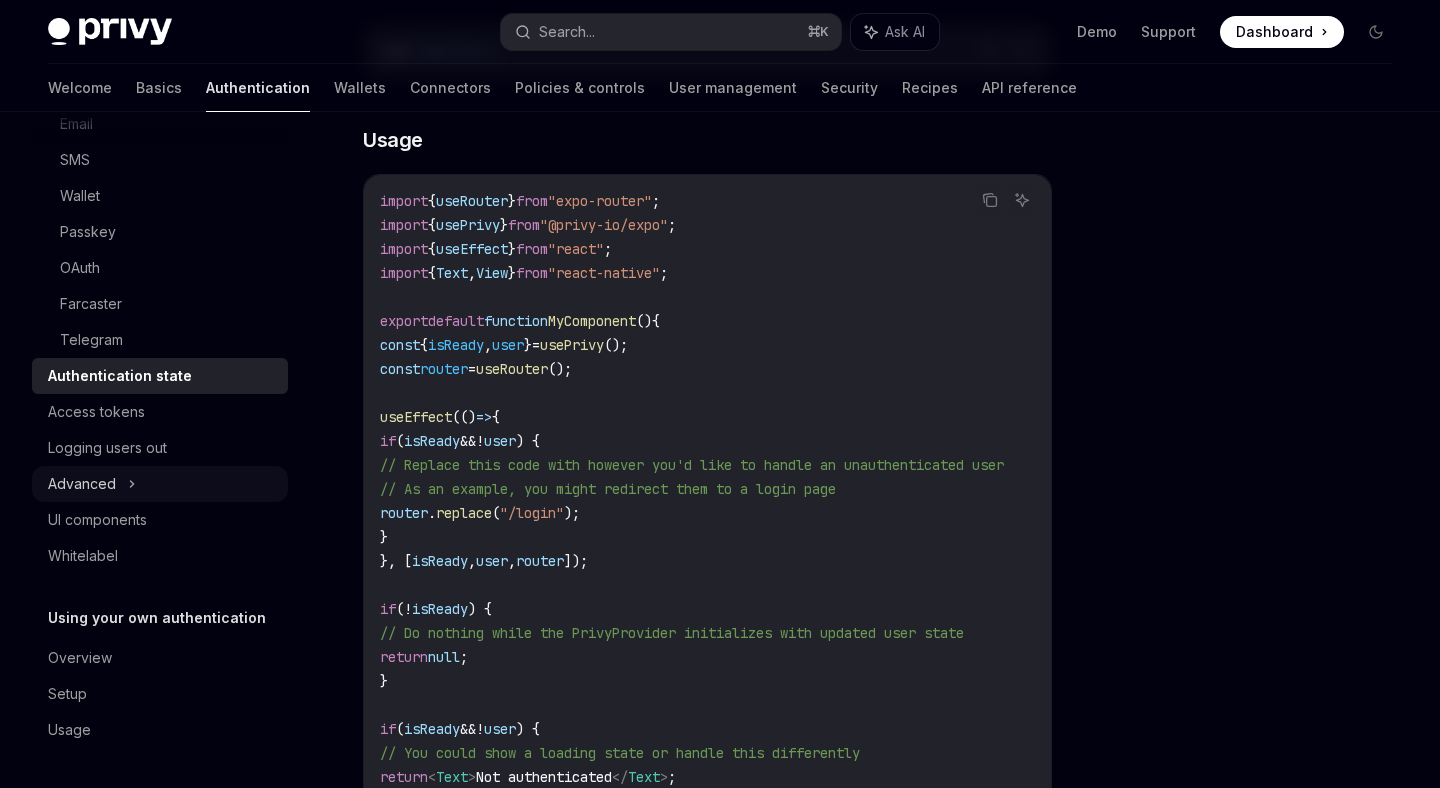 click on "Advanced" at bounding box center (160, 484) 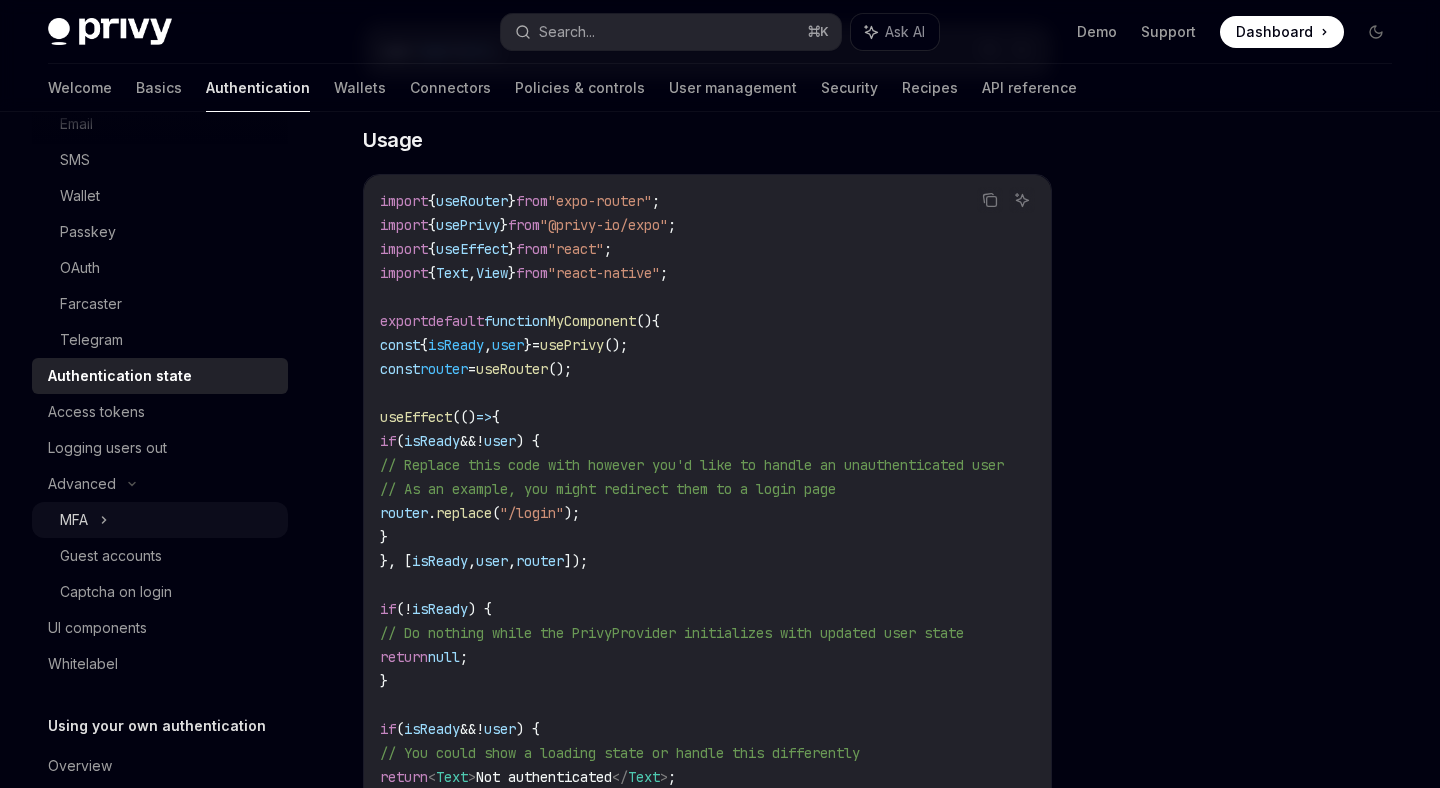 click on "MFA" at bounding box center (160, 520) 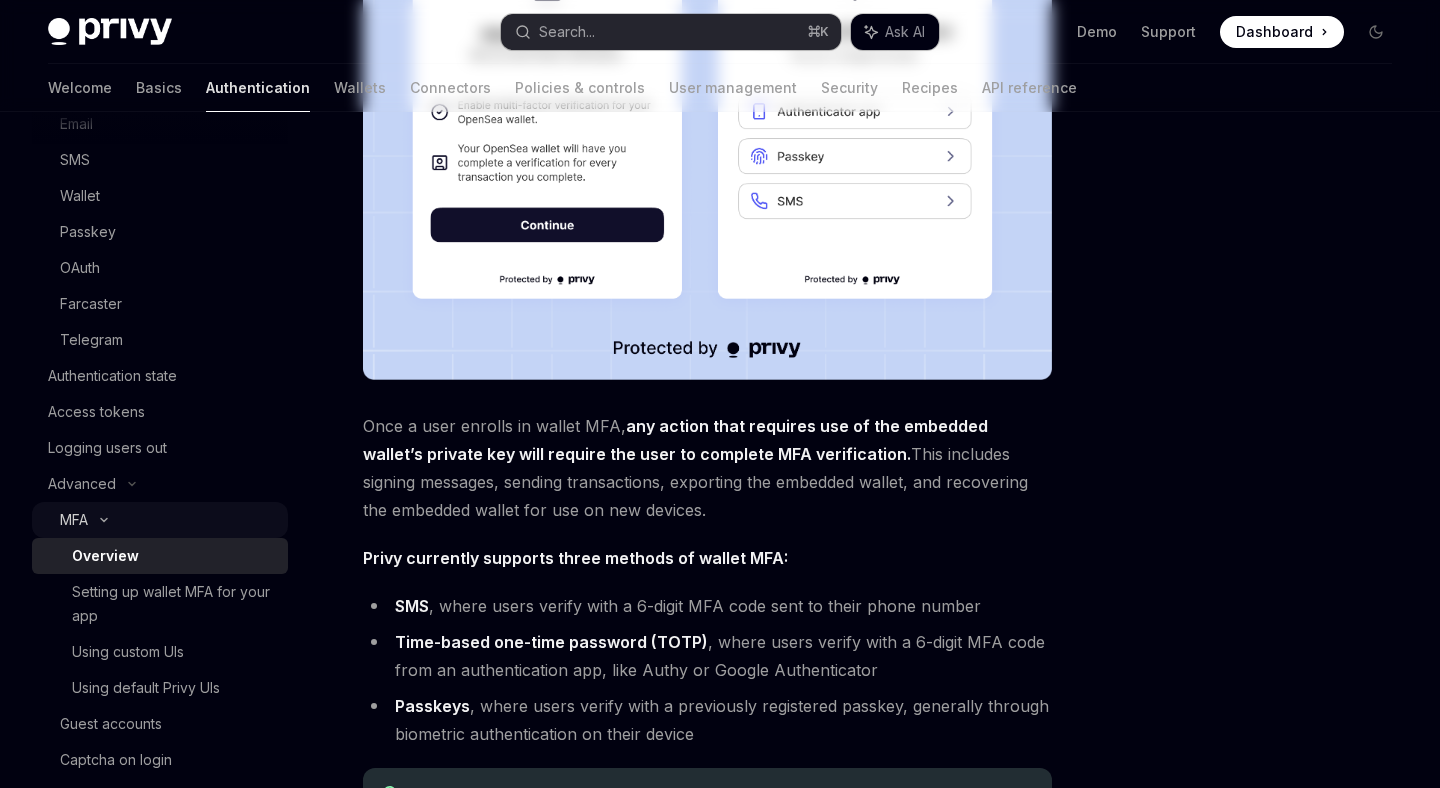 scroll, scrollTop: 0, scrollLeft: 0, axis: both 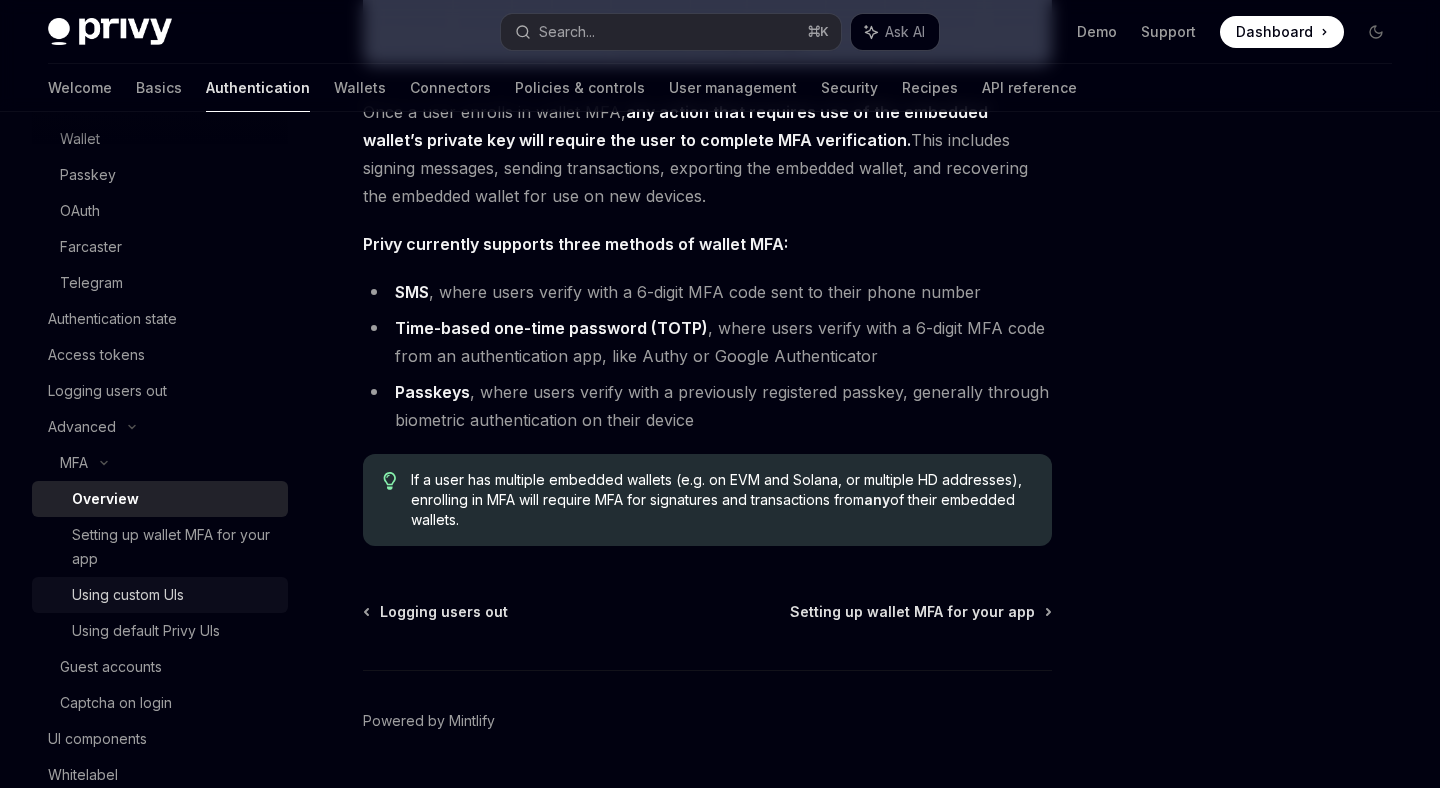 click on "Using custom UIs" at bounding box center (128, 595) 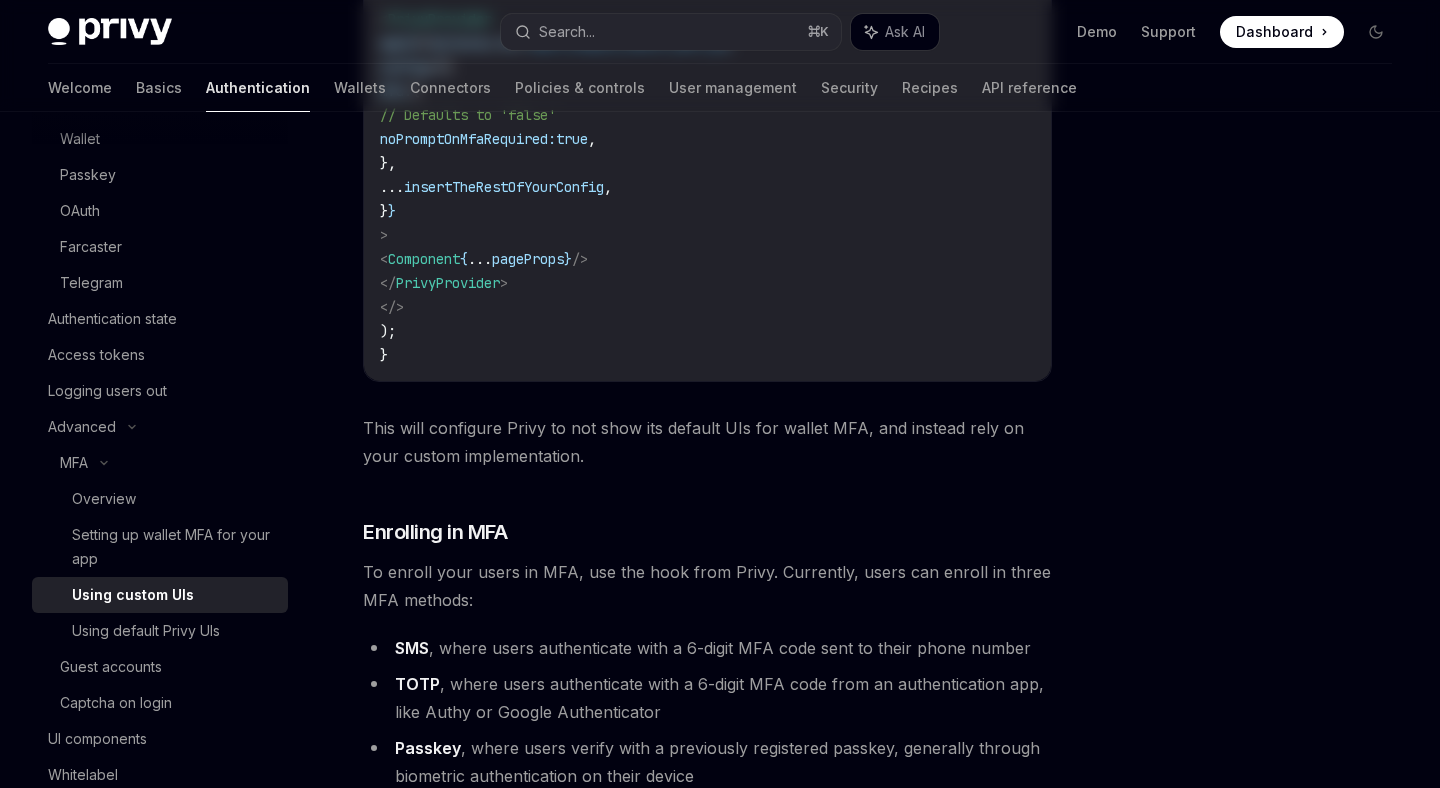 scroll, scrollTop: 0, scrollLeft: 0, axis: both 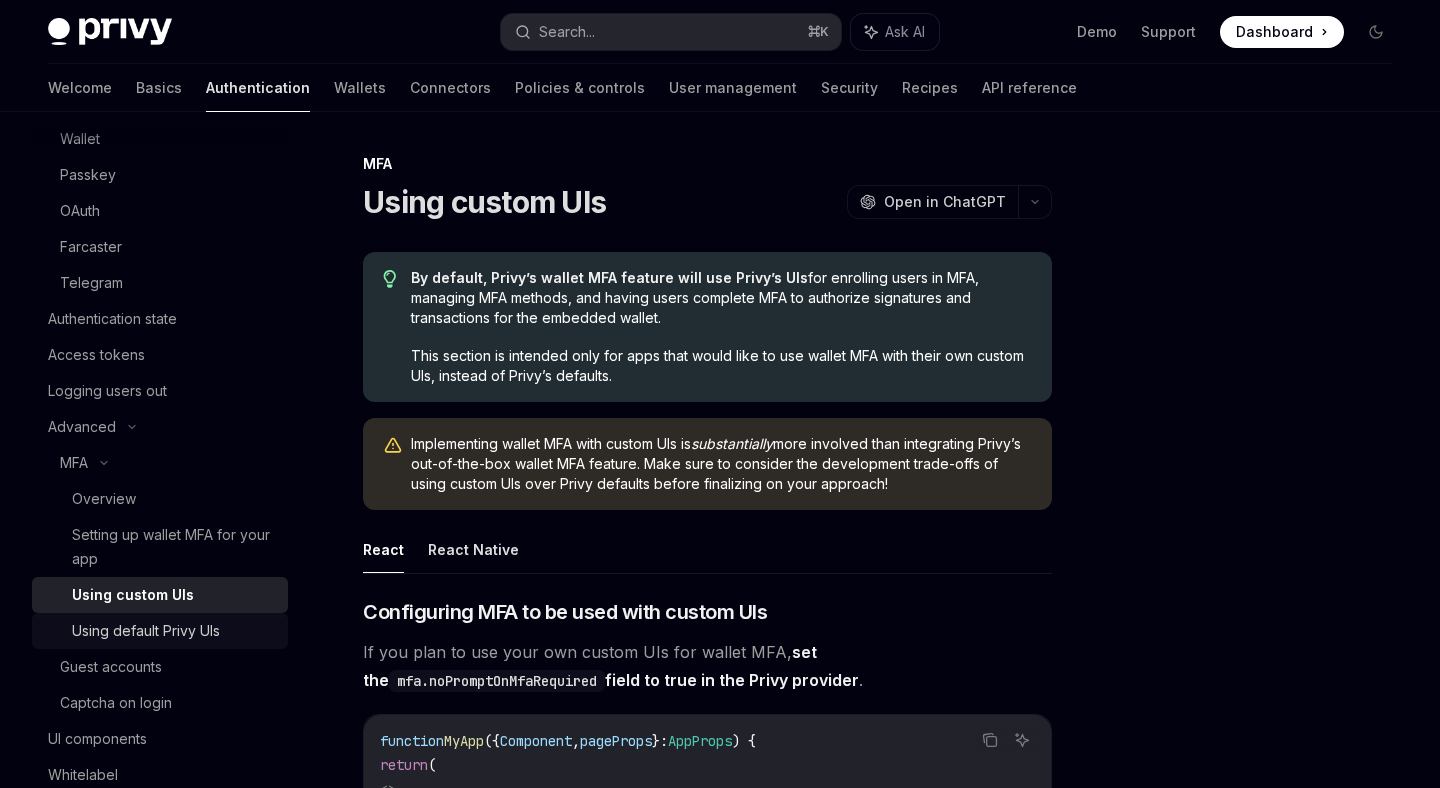 click on "Using default Privy UIs" at bounding box center [146, 631] 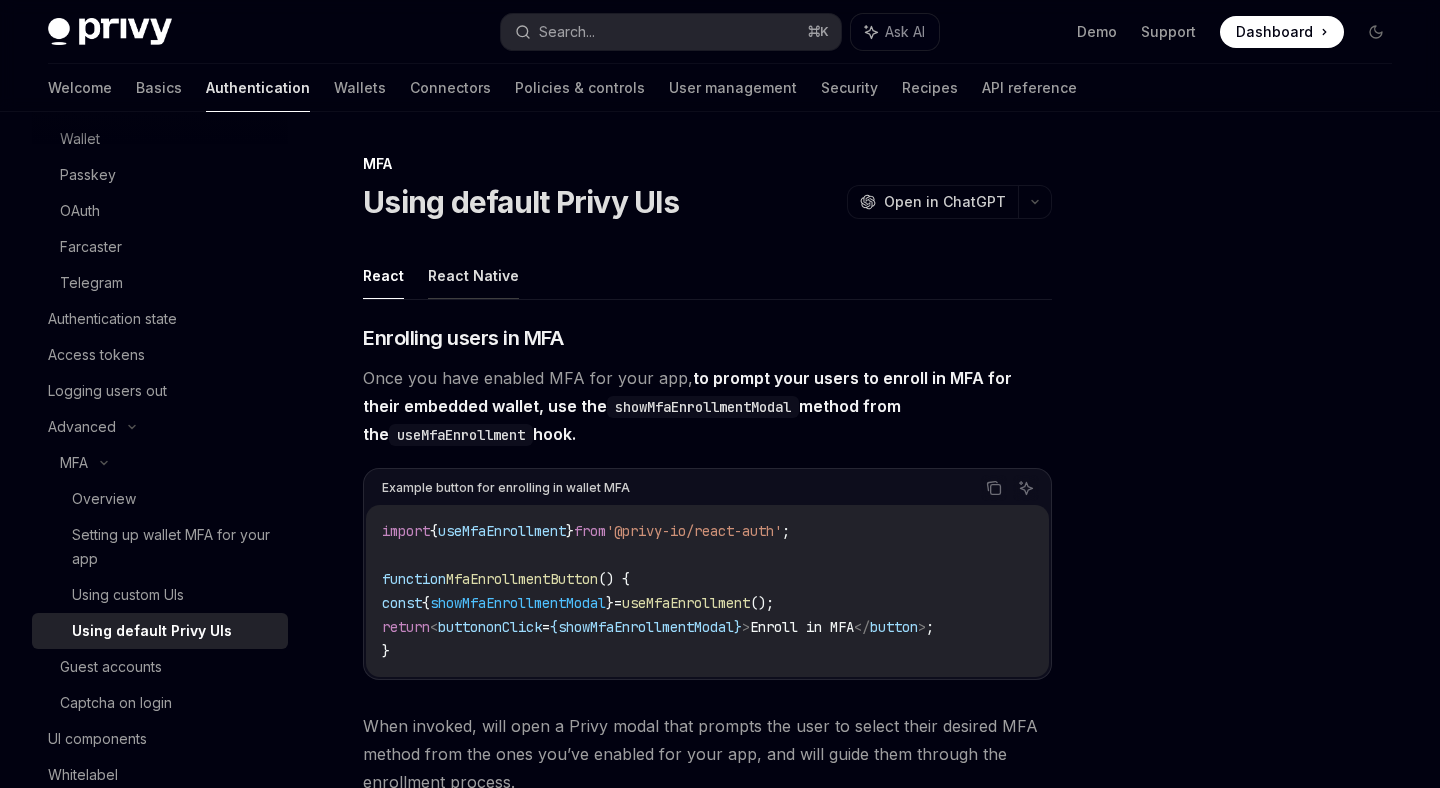 click on "React Native" at bounding box center (473, 275) 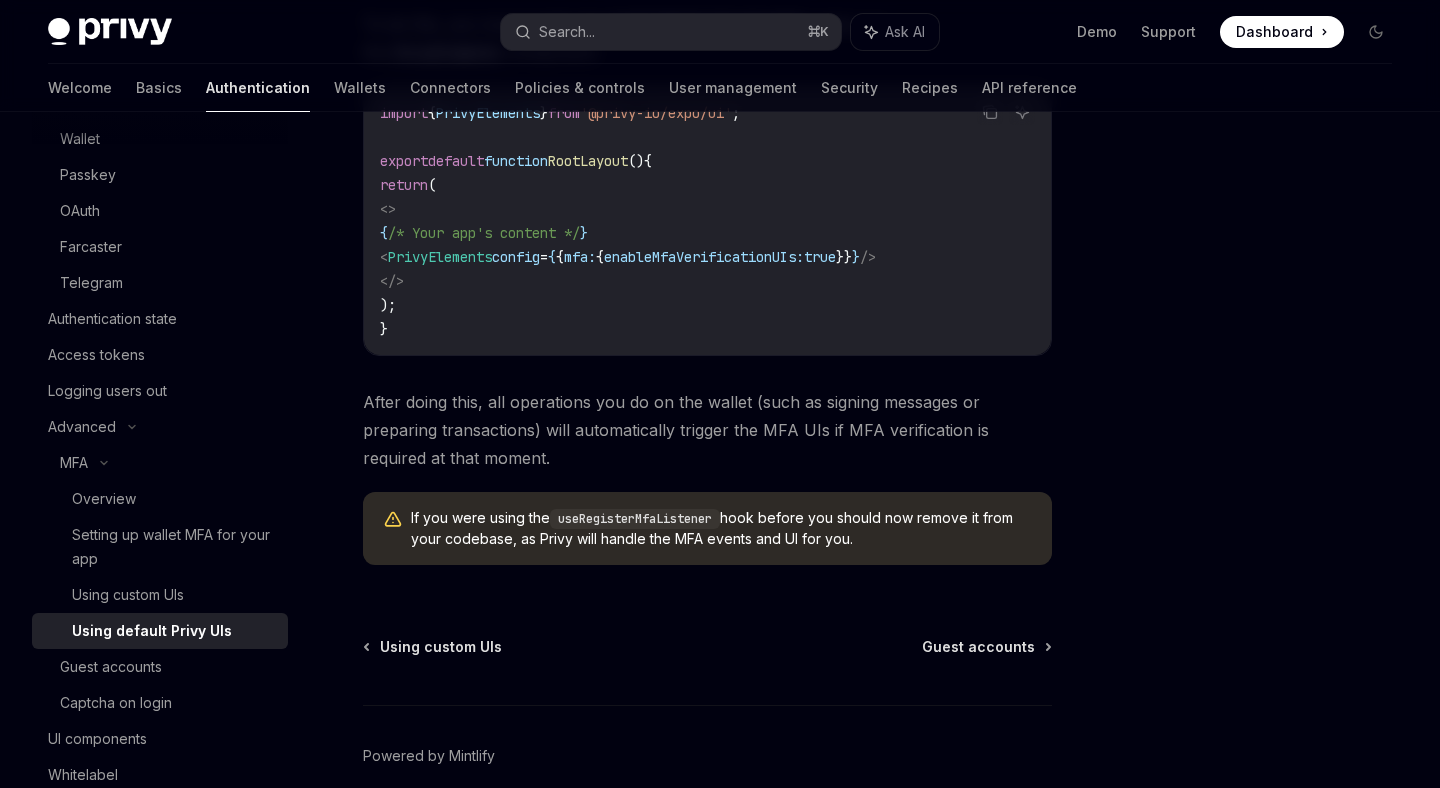 scroll, scrollTop: 2398, scrollLeft: 0, axis: vertical 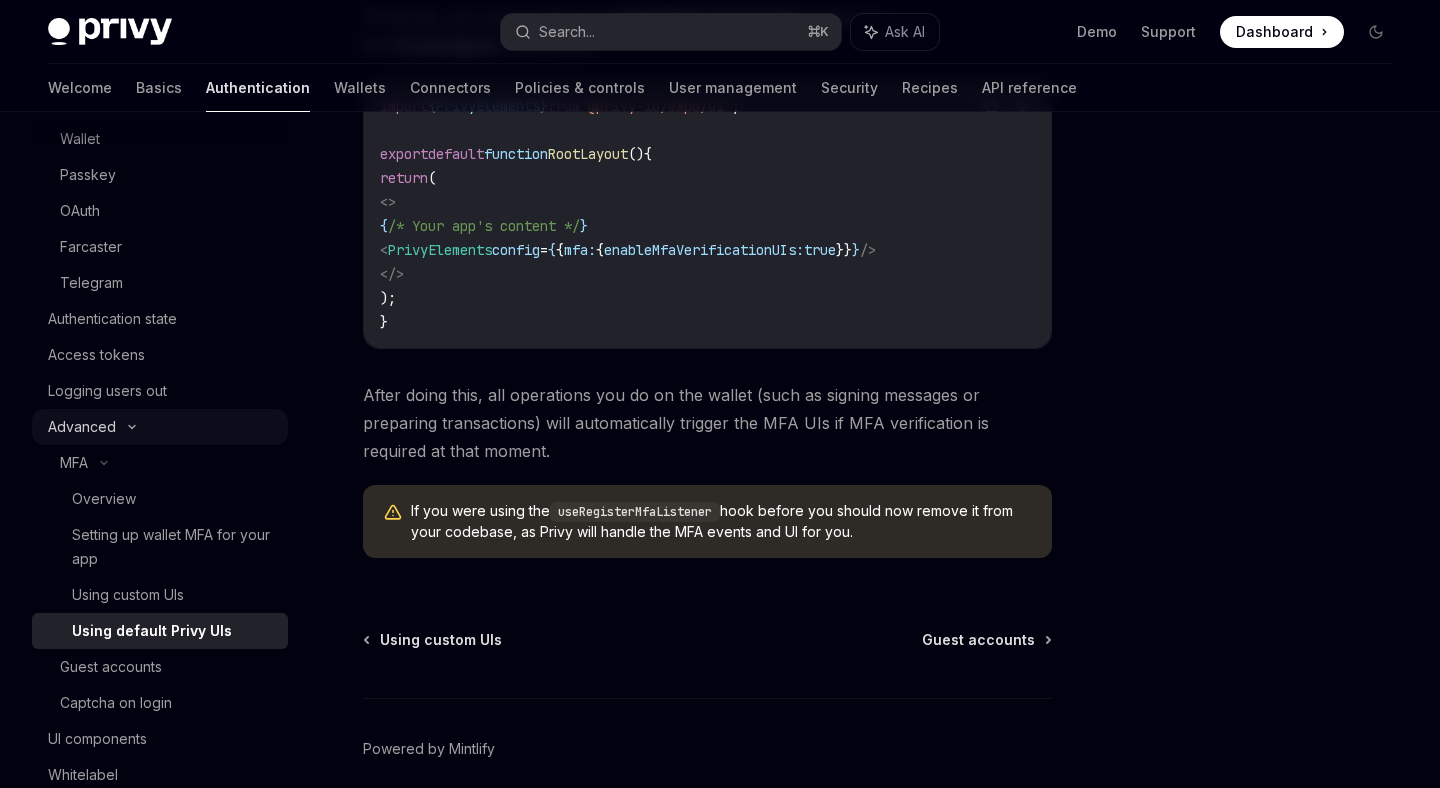 click on "Advanced" at bounding box center (160, 427) 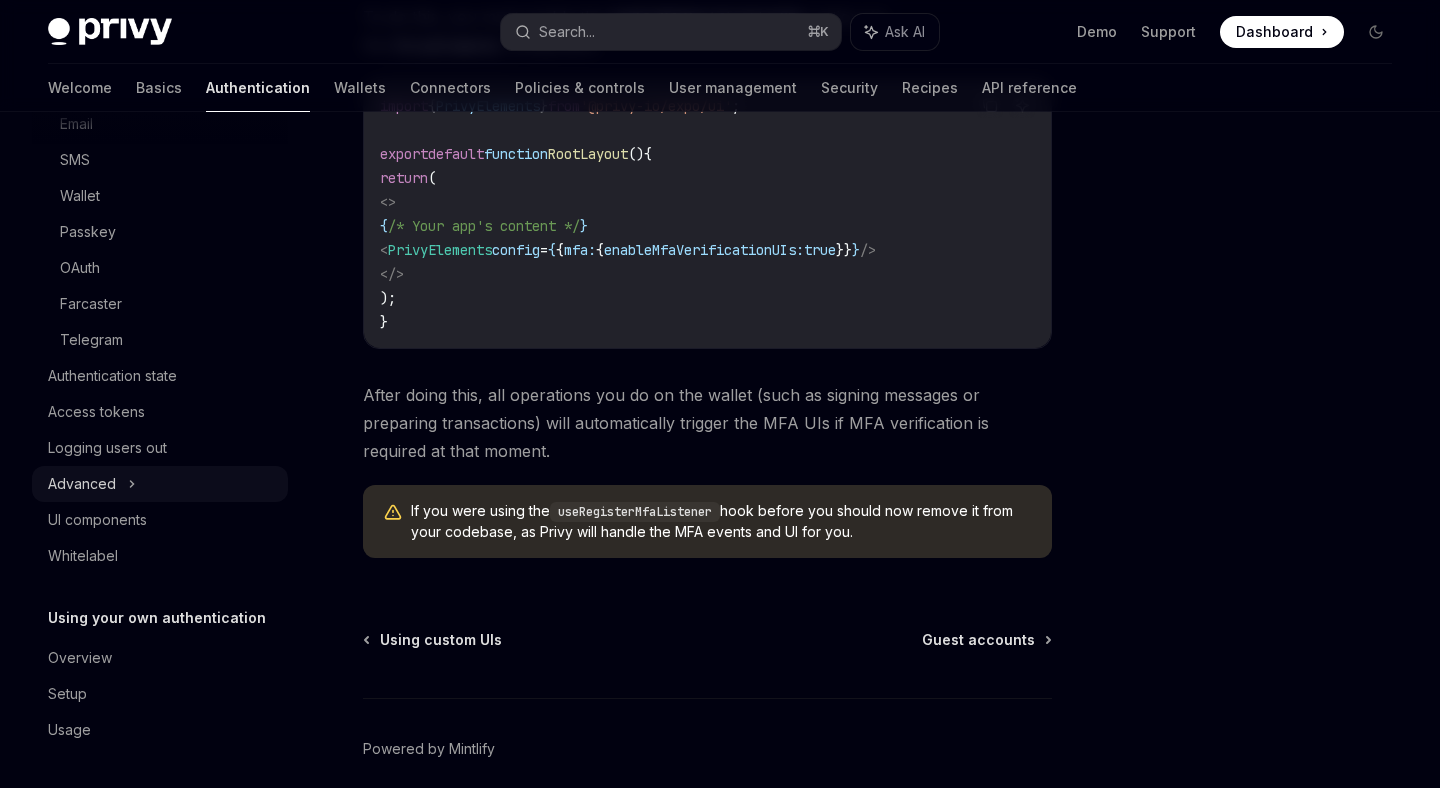 scroll, scrollTop: 212, scrollLeft: 0, axis: vertical 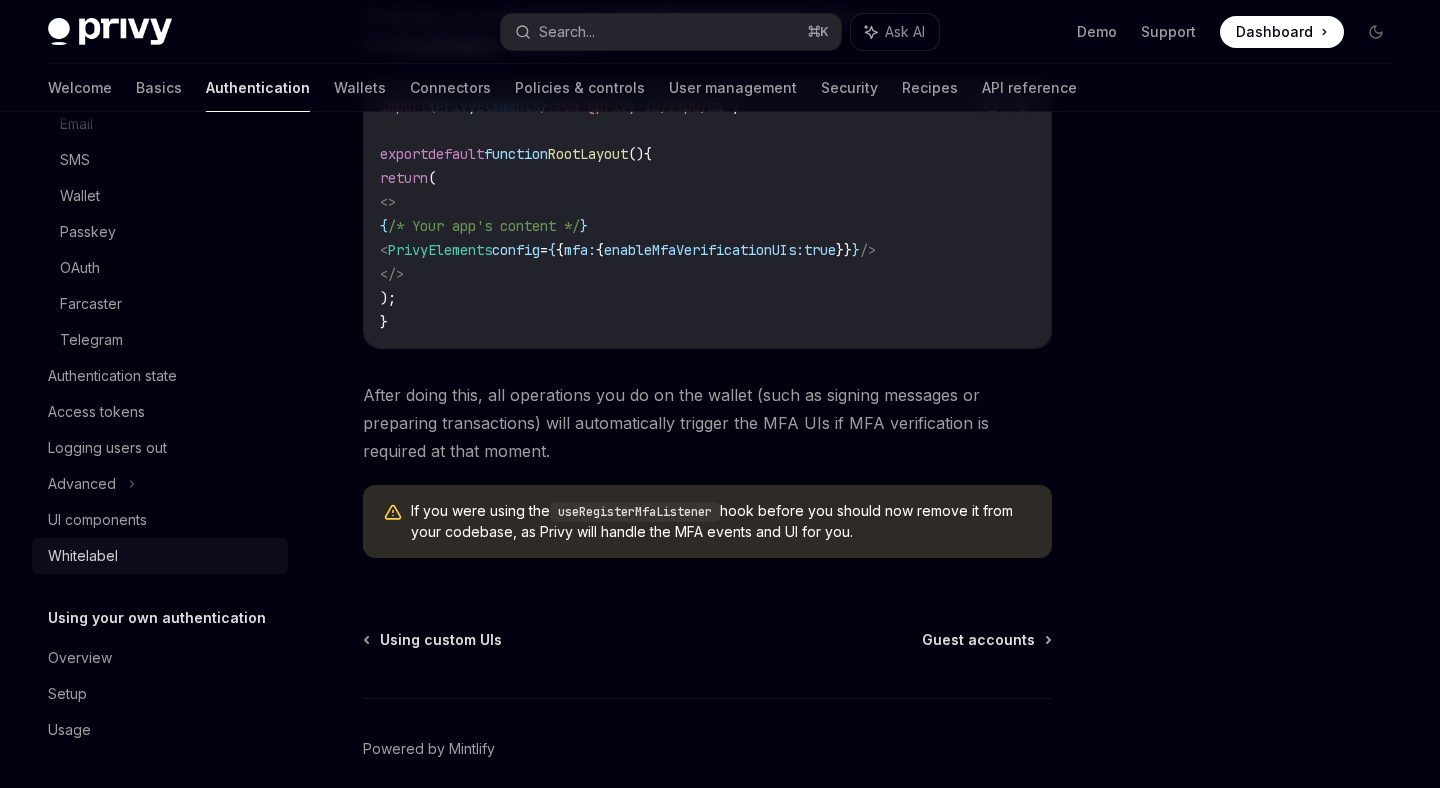 click on "Whitelabel" at bounding box center [162, 556] 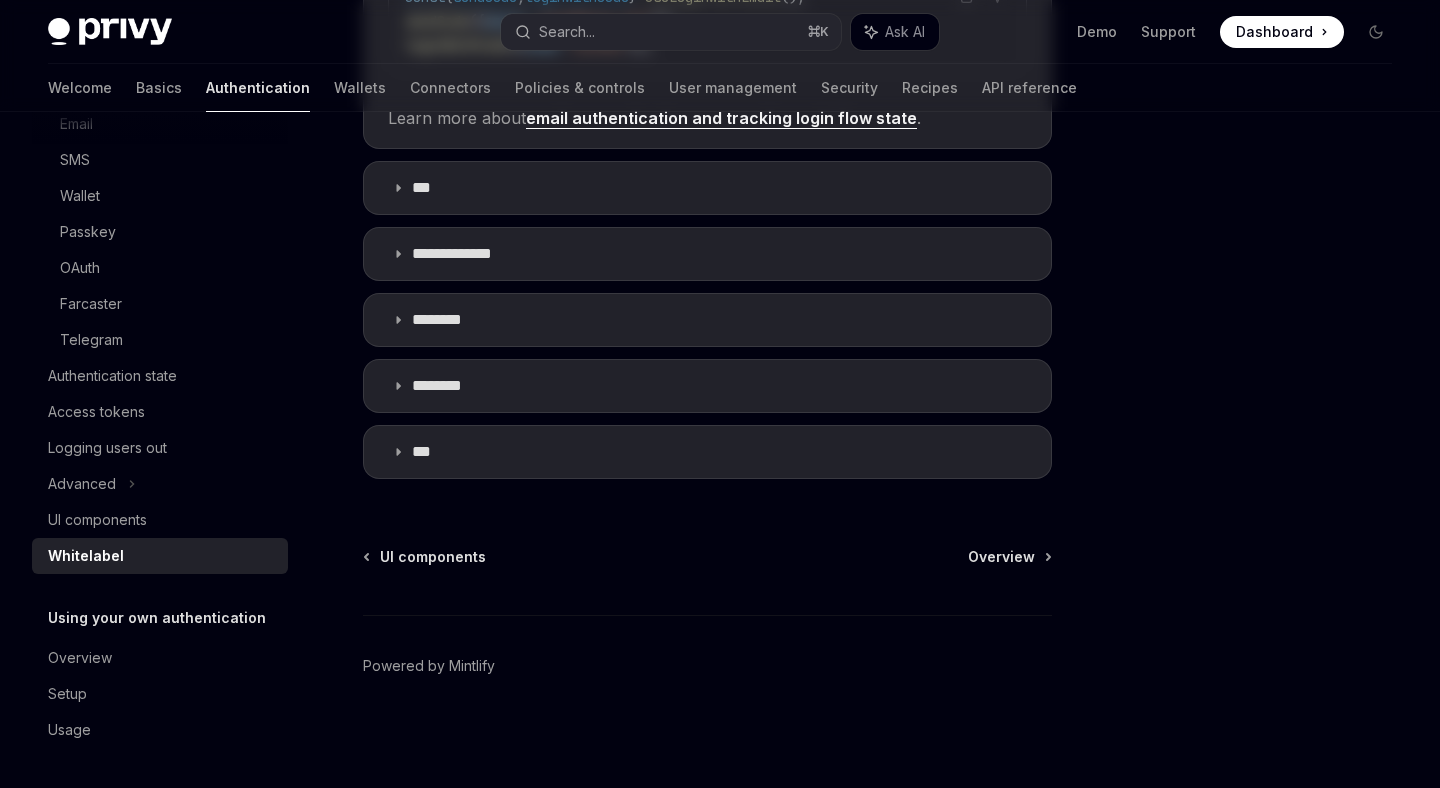 scroll, scrollTop: 0, scrollLeft: 0, axis: both 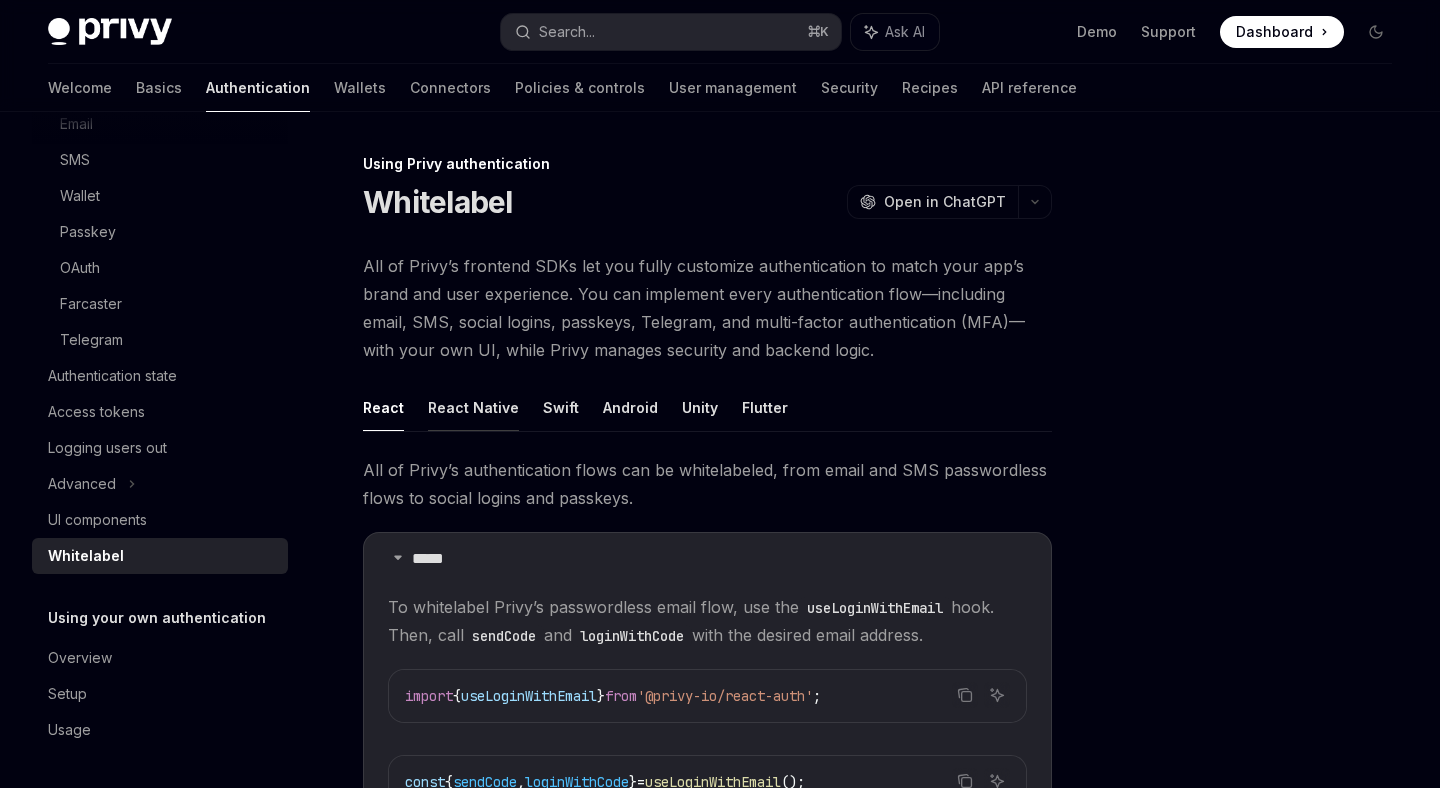 click on "React Native" at bounding box center (473, 407) 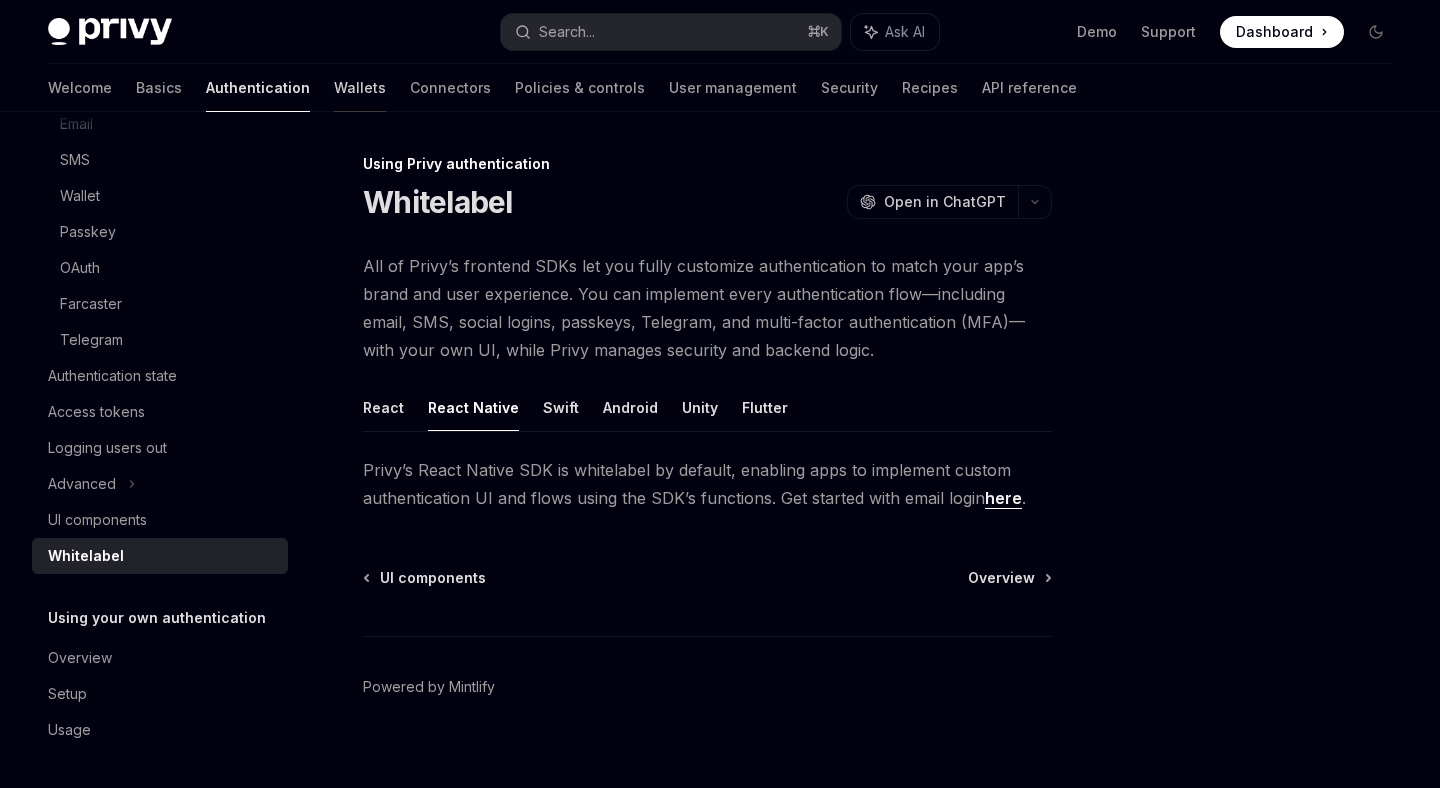 click on "Wallets" at bounding box center [360, 88] 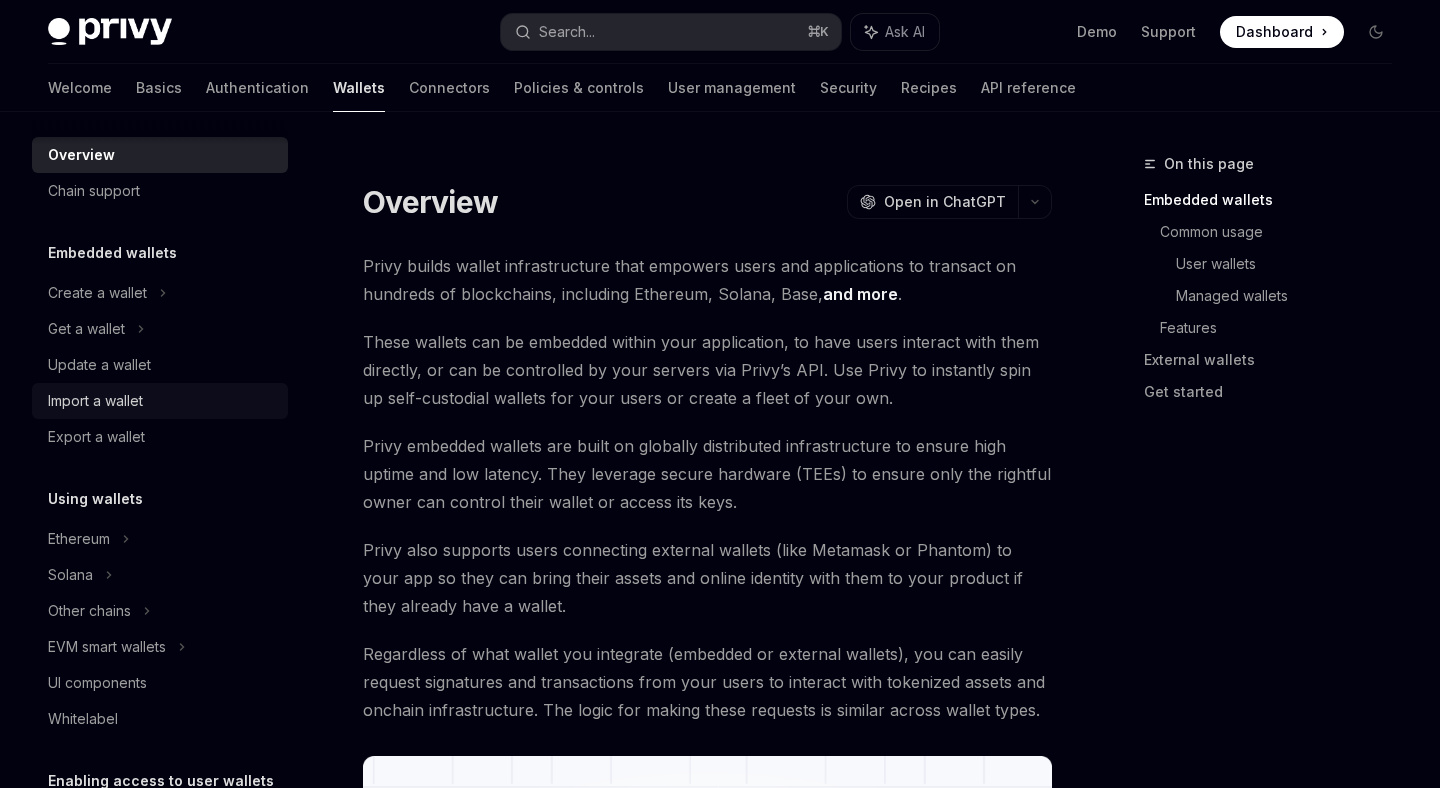 scroll, scrollTop: 0, scrollLeft: 0, axis: both 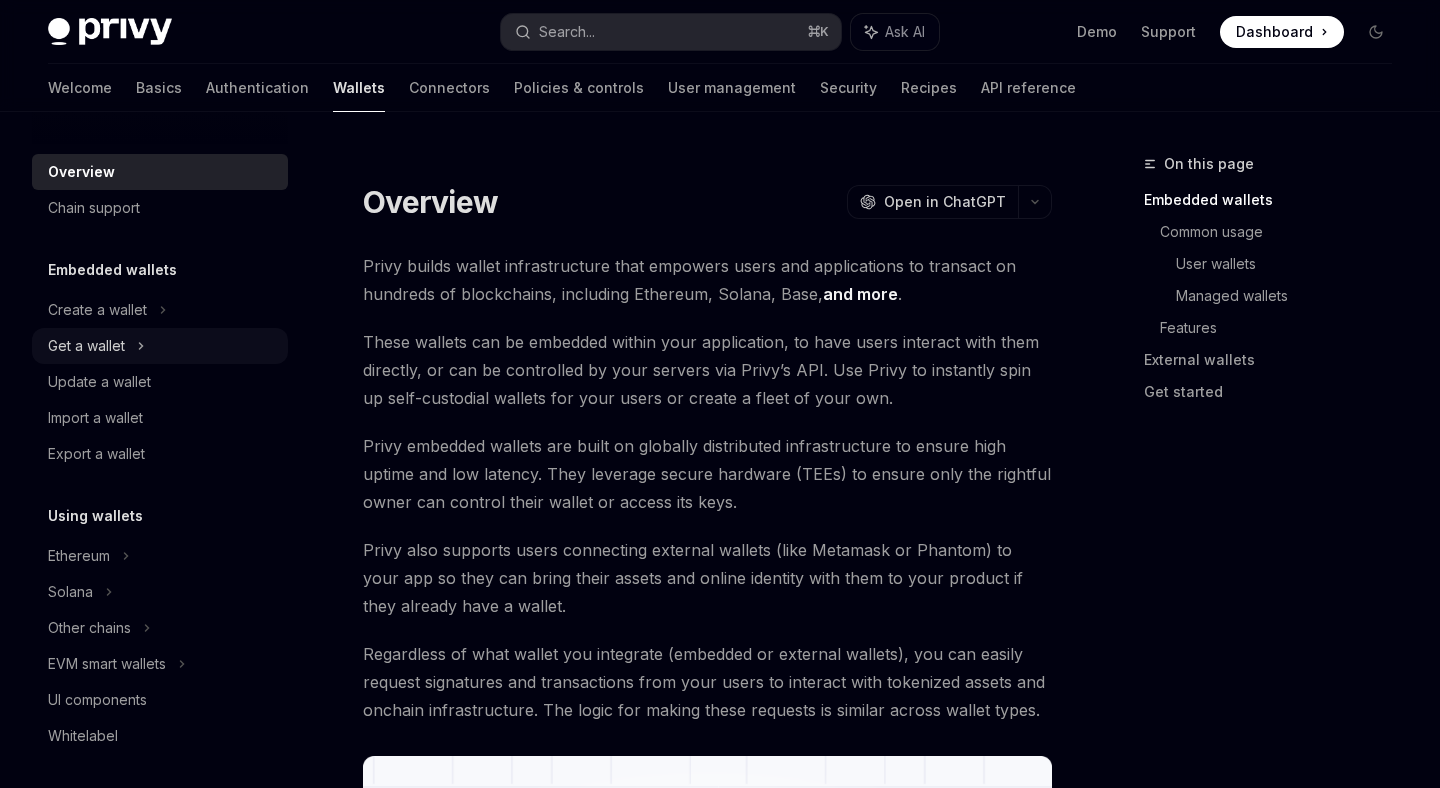 click 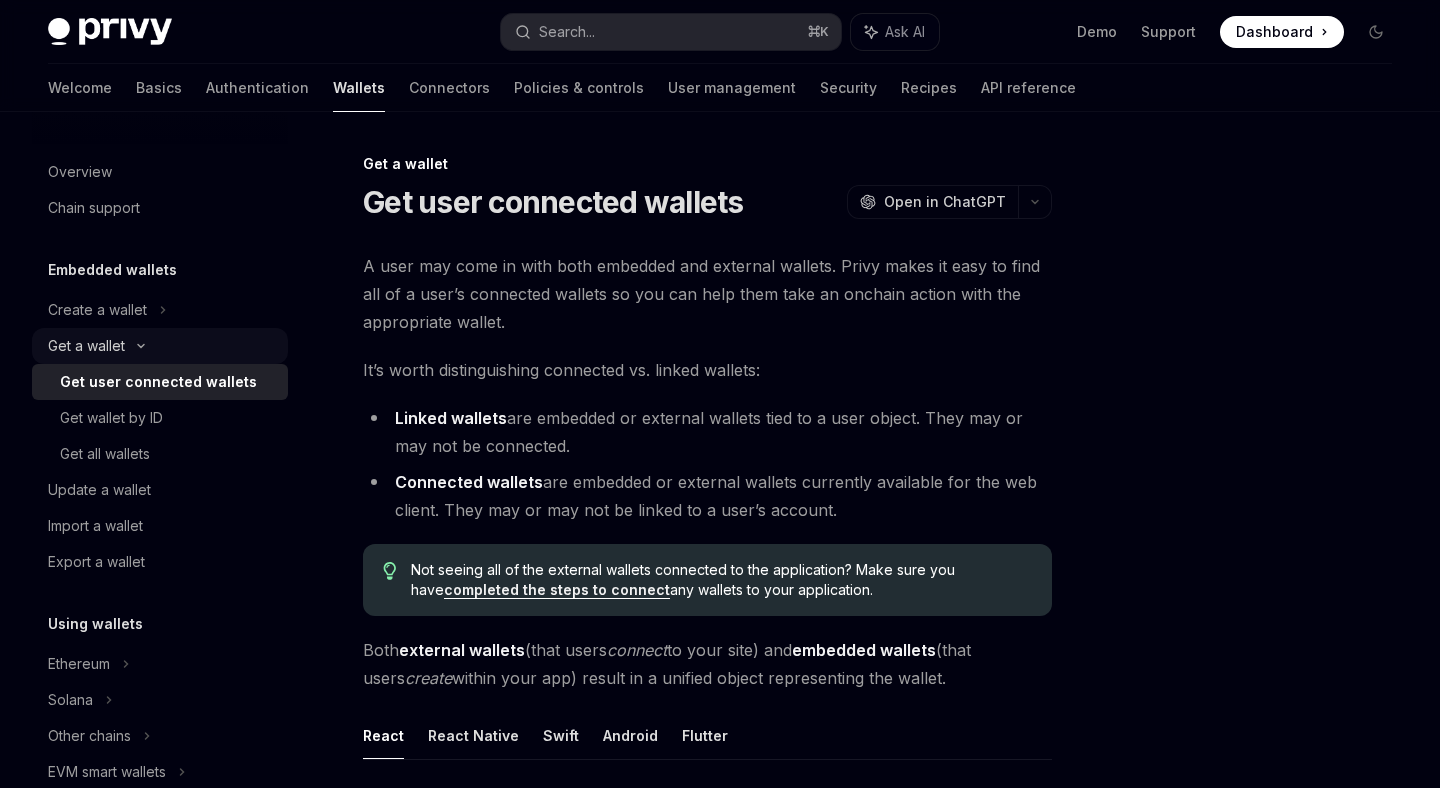 click 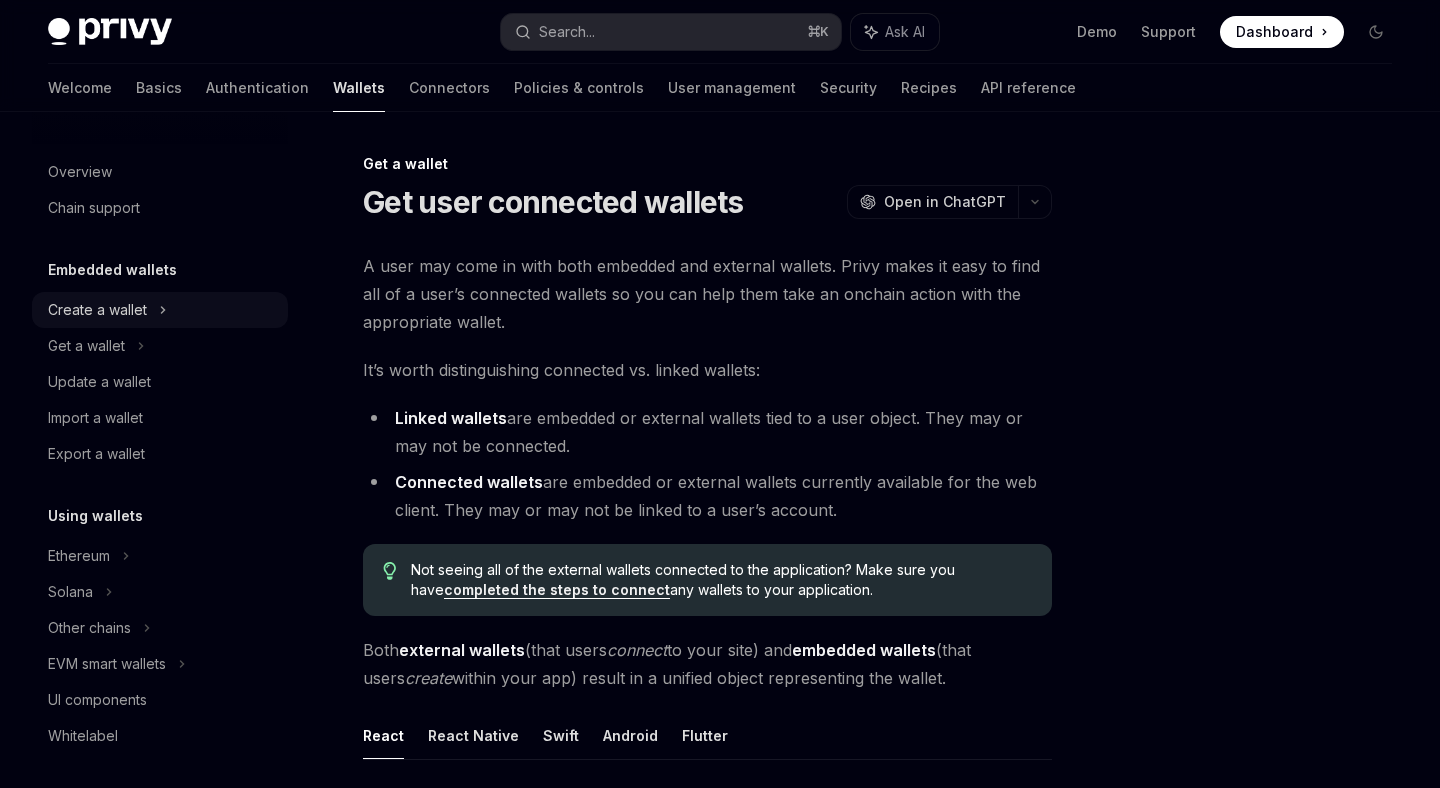 click 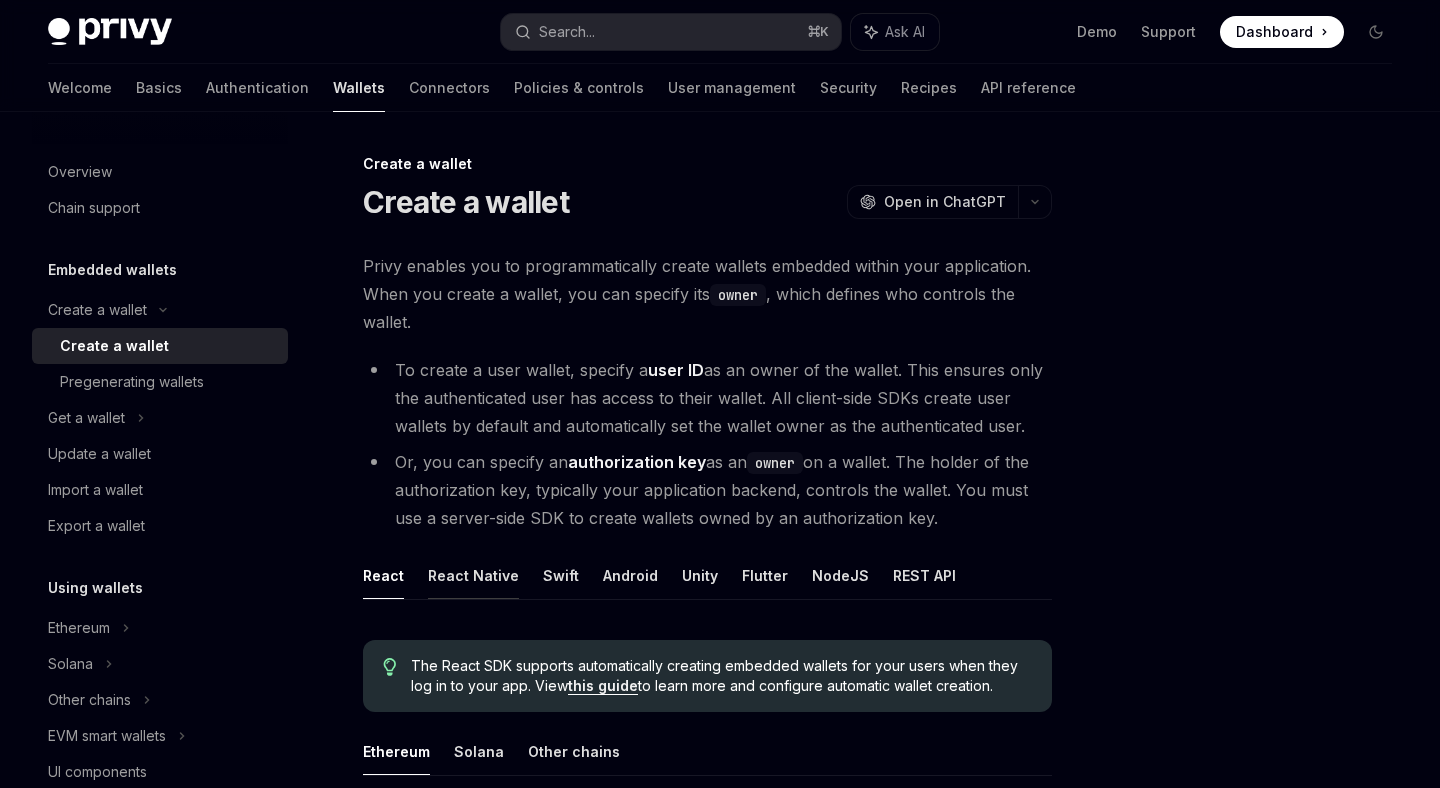 click on "React Native" at bounding box center (473, 575) 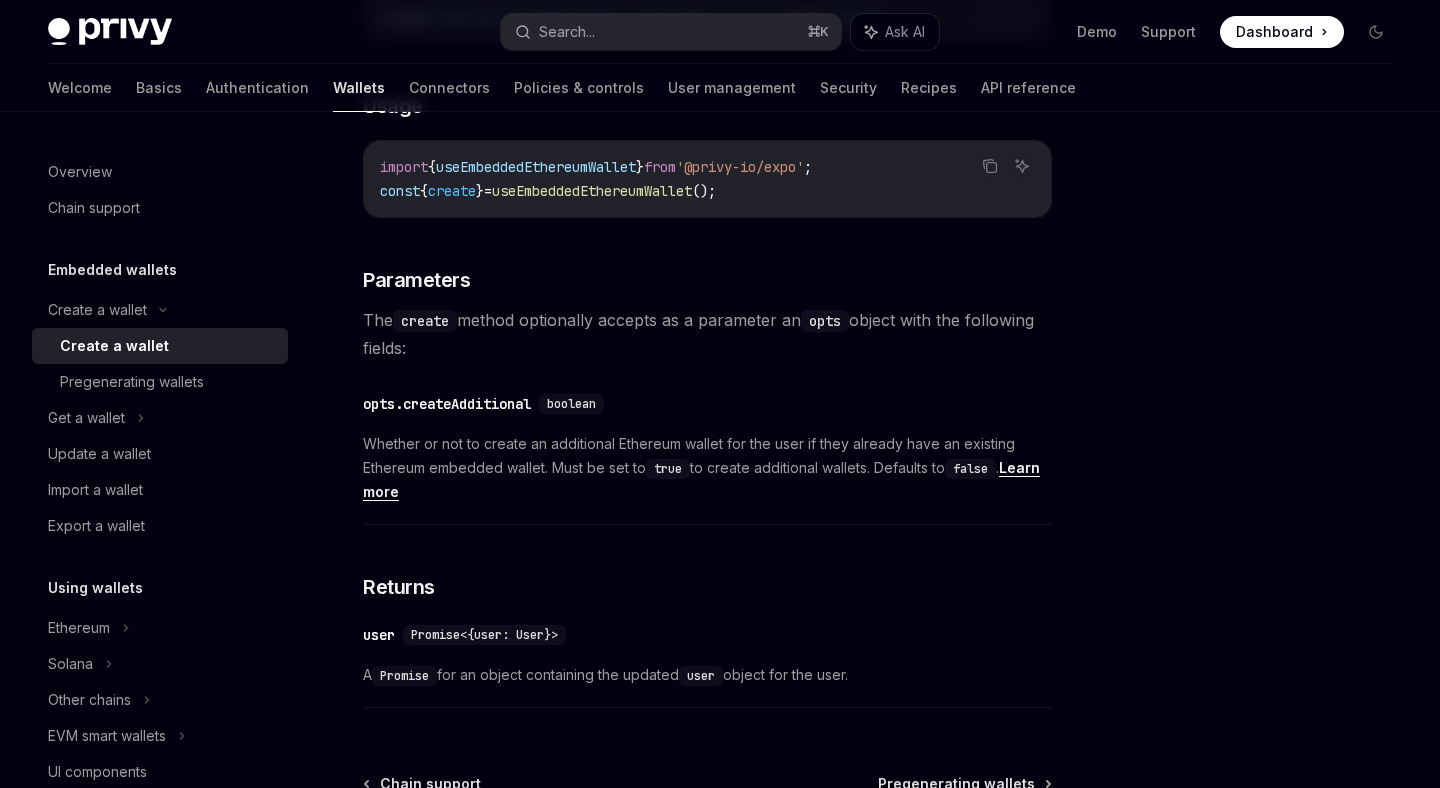 scroll, scrollTop: 1113, scrollLeft: 0, axis: vertical 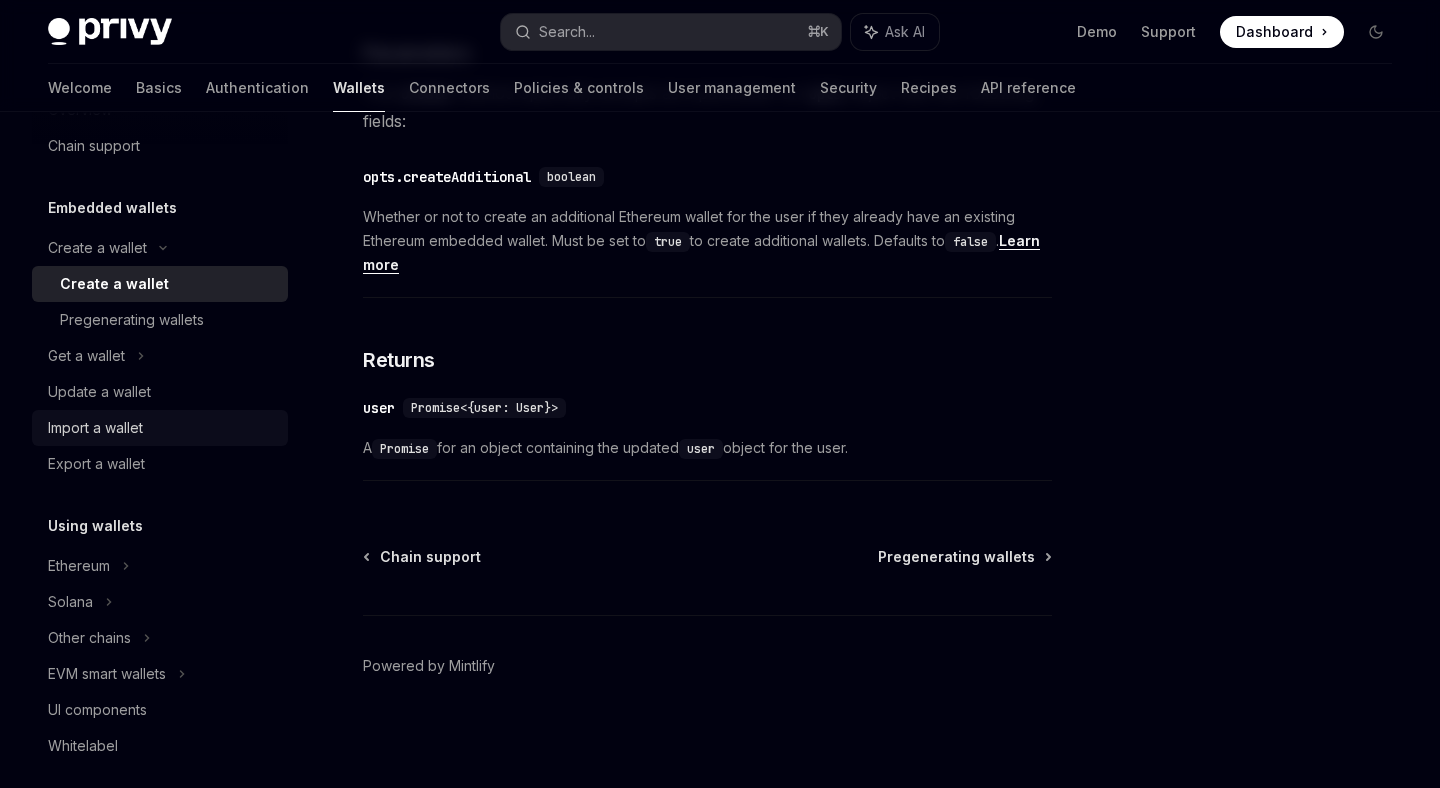 click on "Import a wallet" at bounding box center [162, 428] 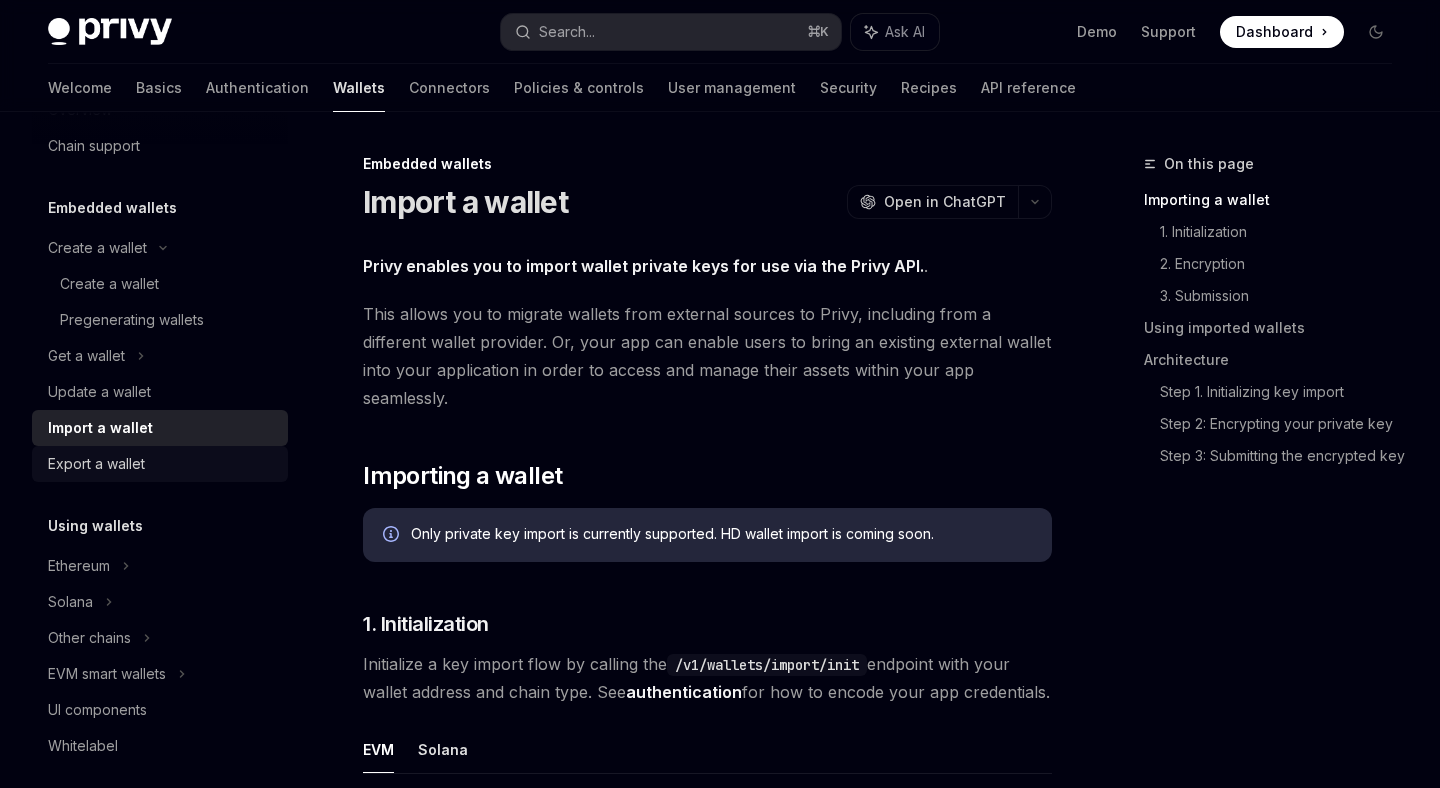 click on "Export a wallet" at bounding box center (96, 464) 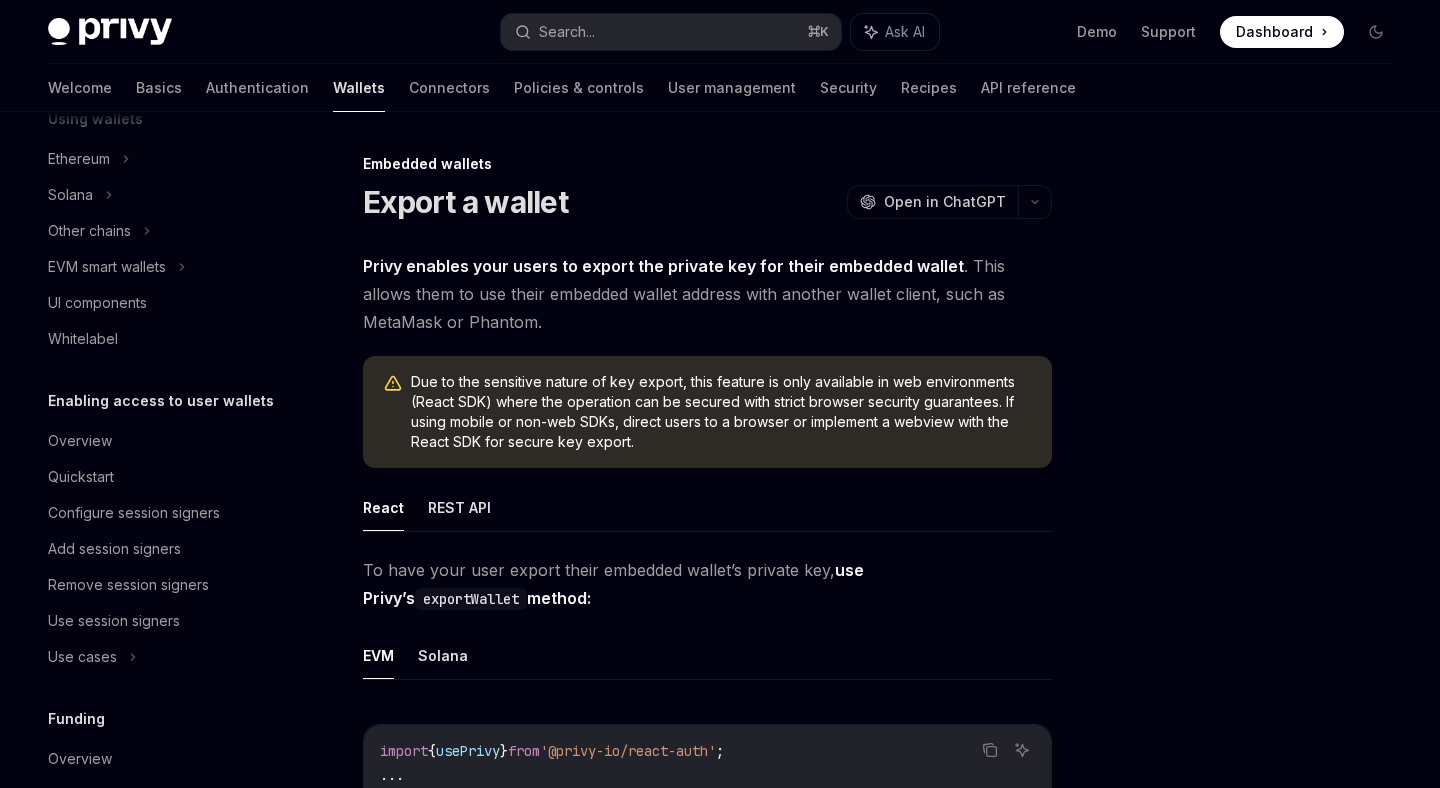 scroll, scrollTop: 470, scrollLeft: 0, axis: vertical 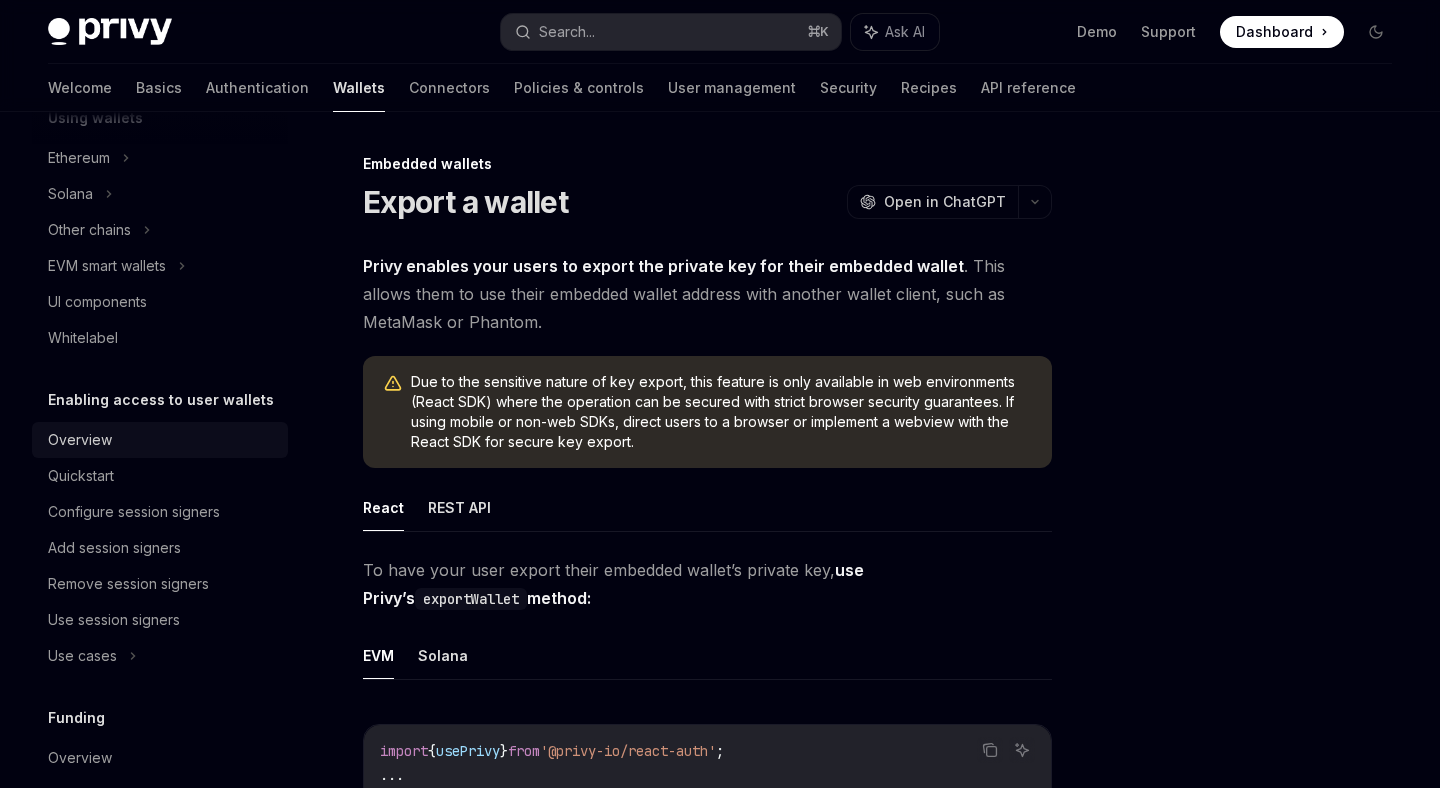 click on "Overview" at bounding box center (162, 440) 